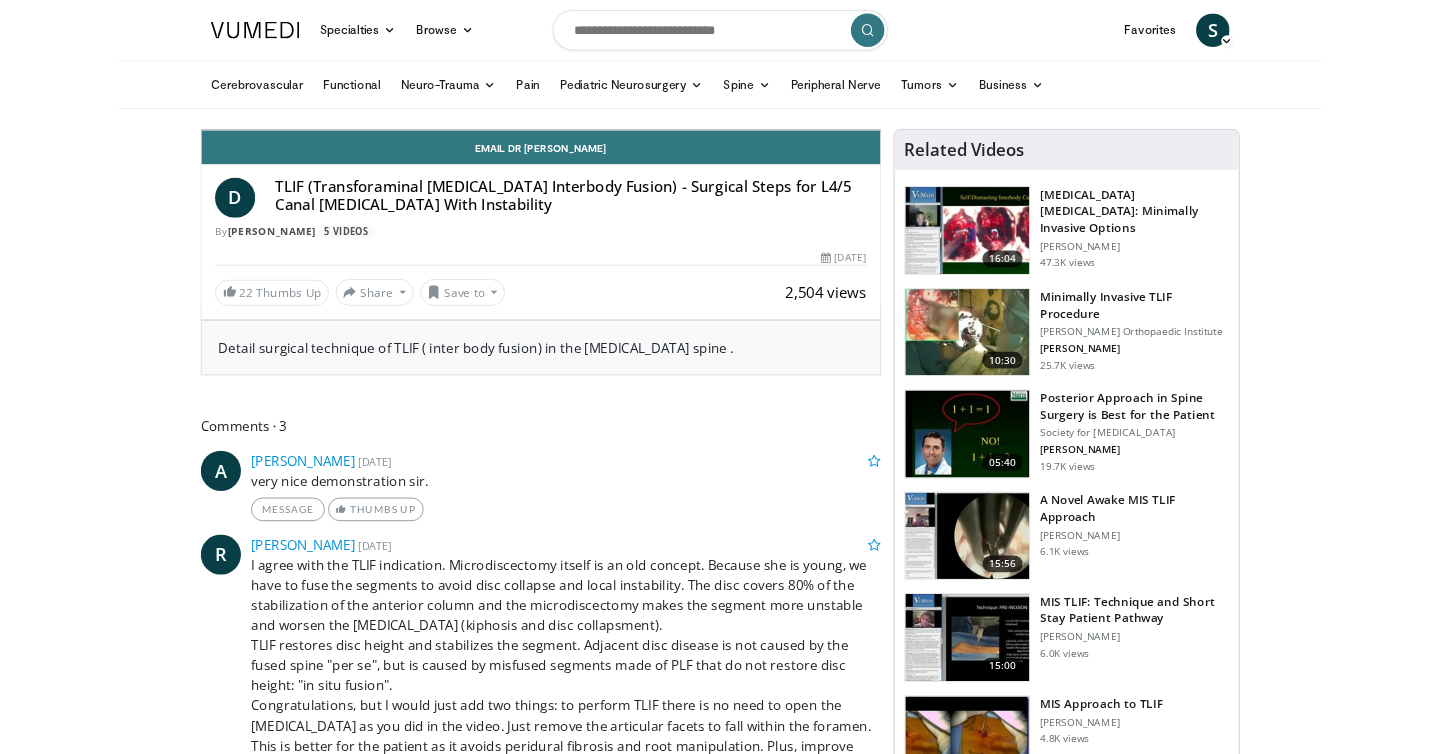 scroll, scrollTop: 0, scrollLeft: 0, axis: both 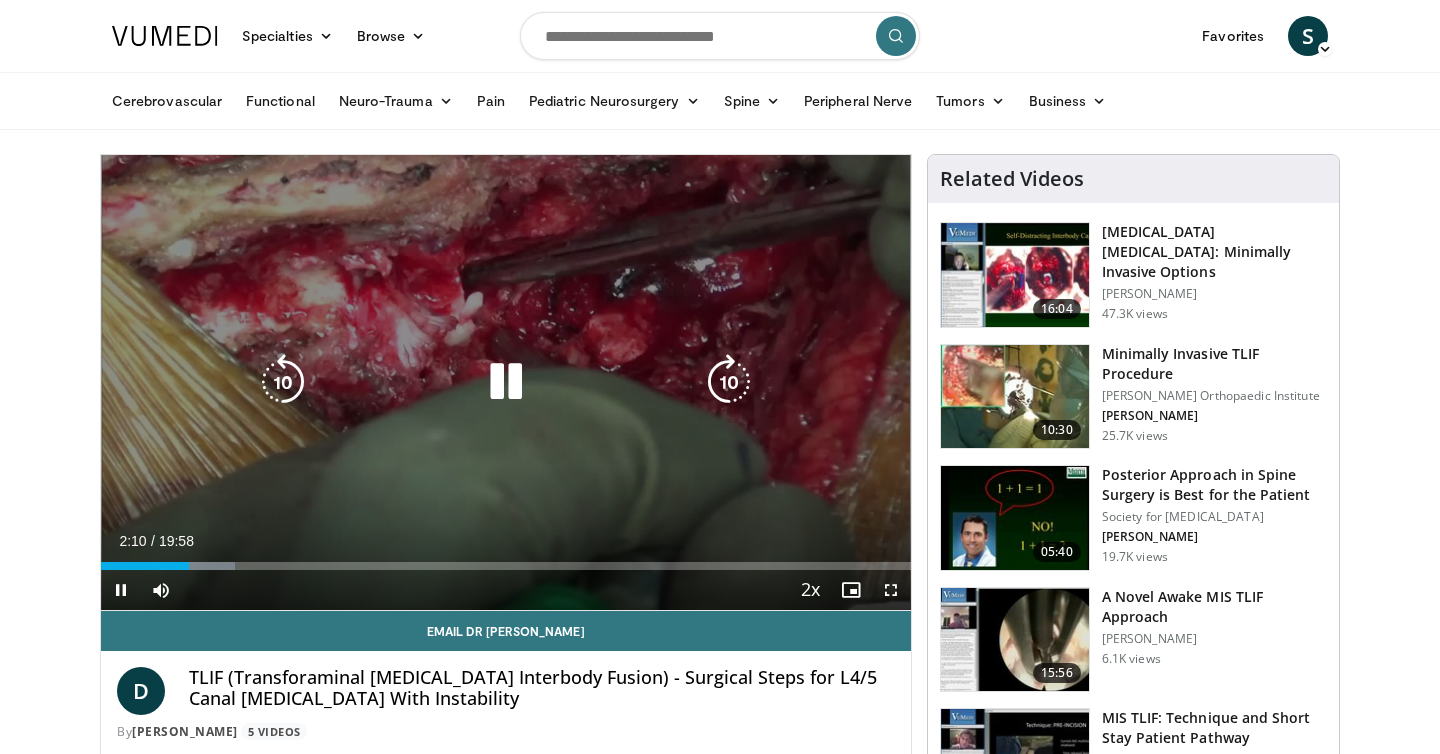 click at bounding box center (506, 382) 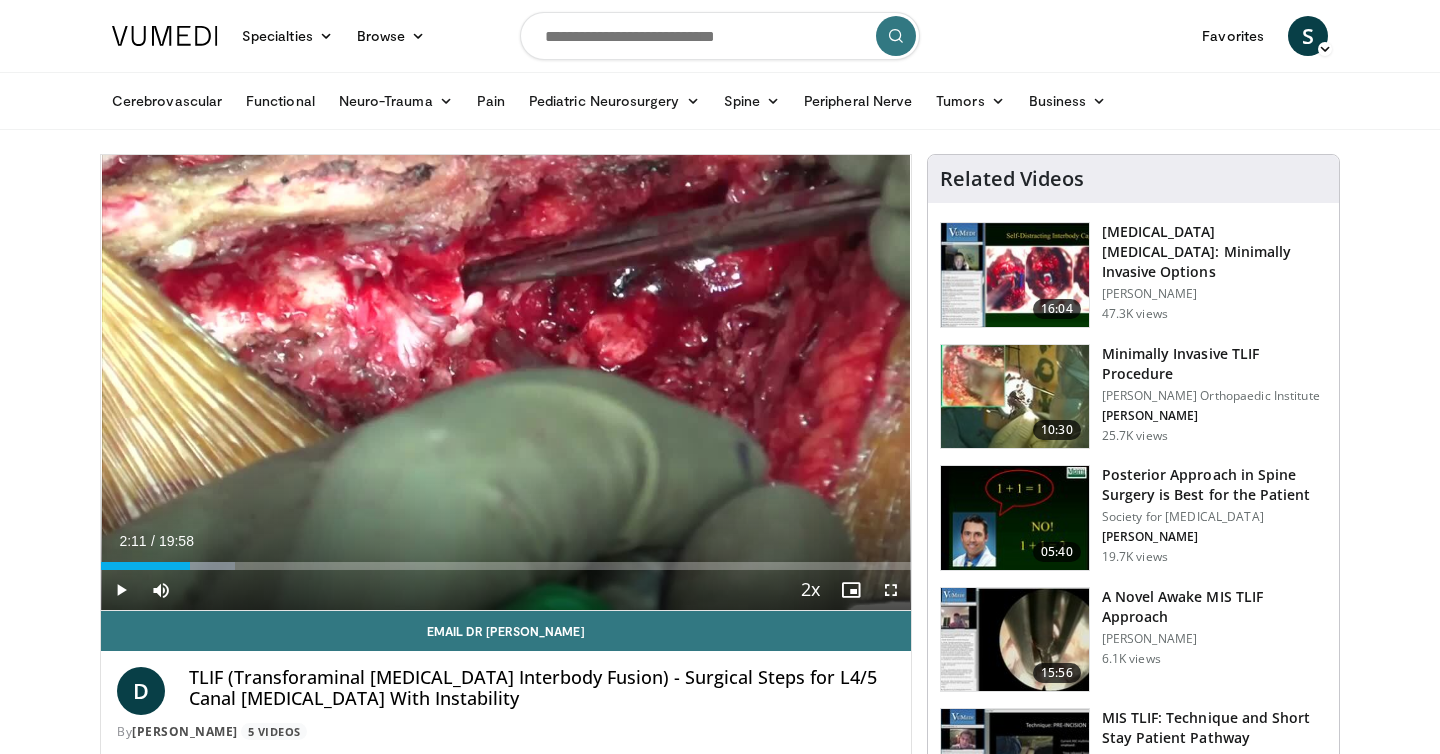 type 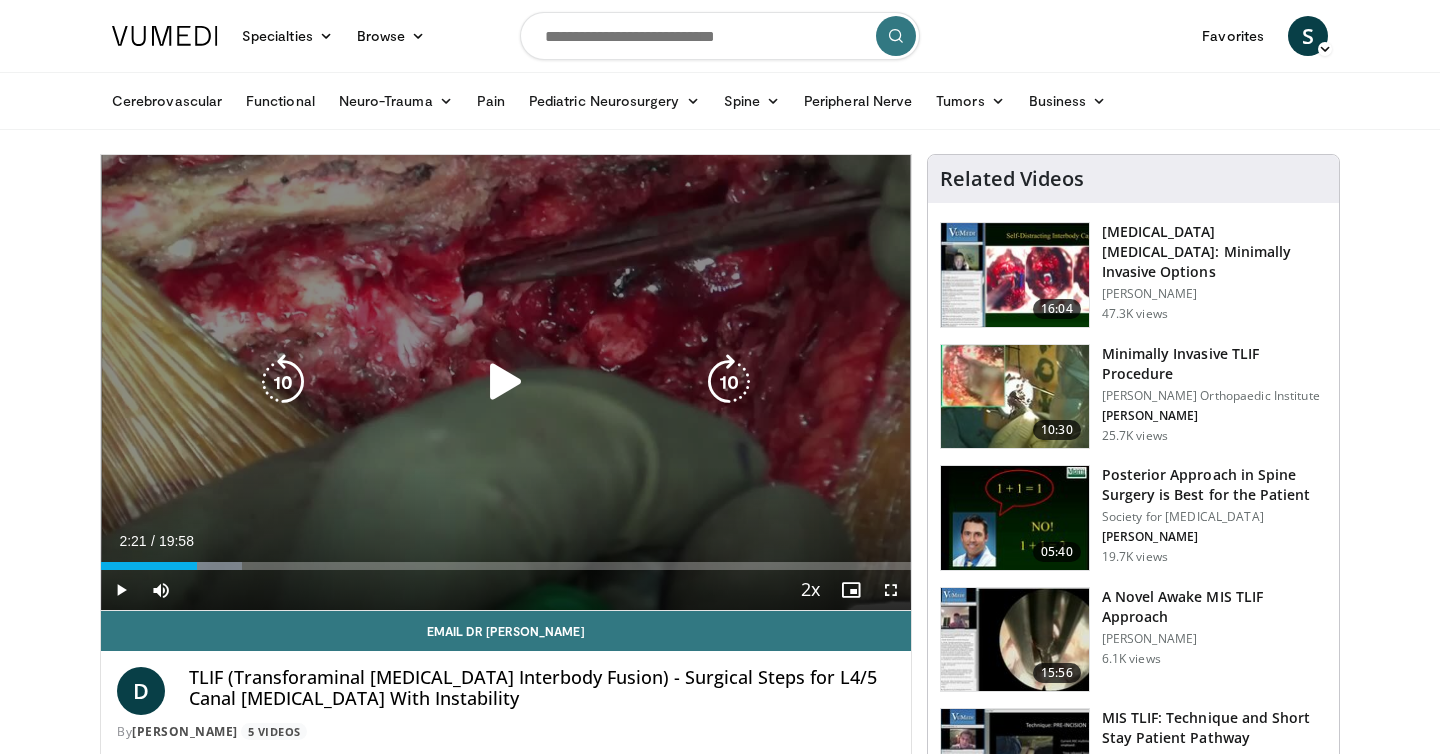 click at bounding box center (506, 382) 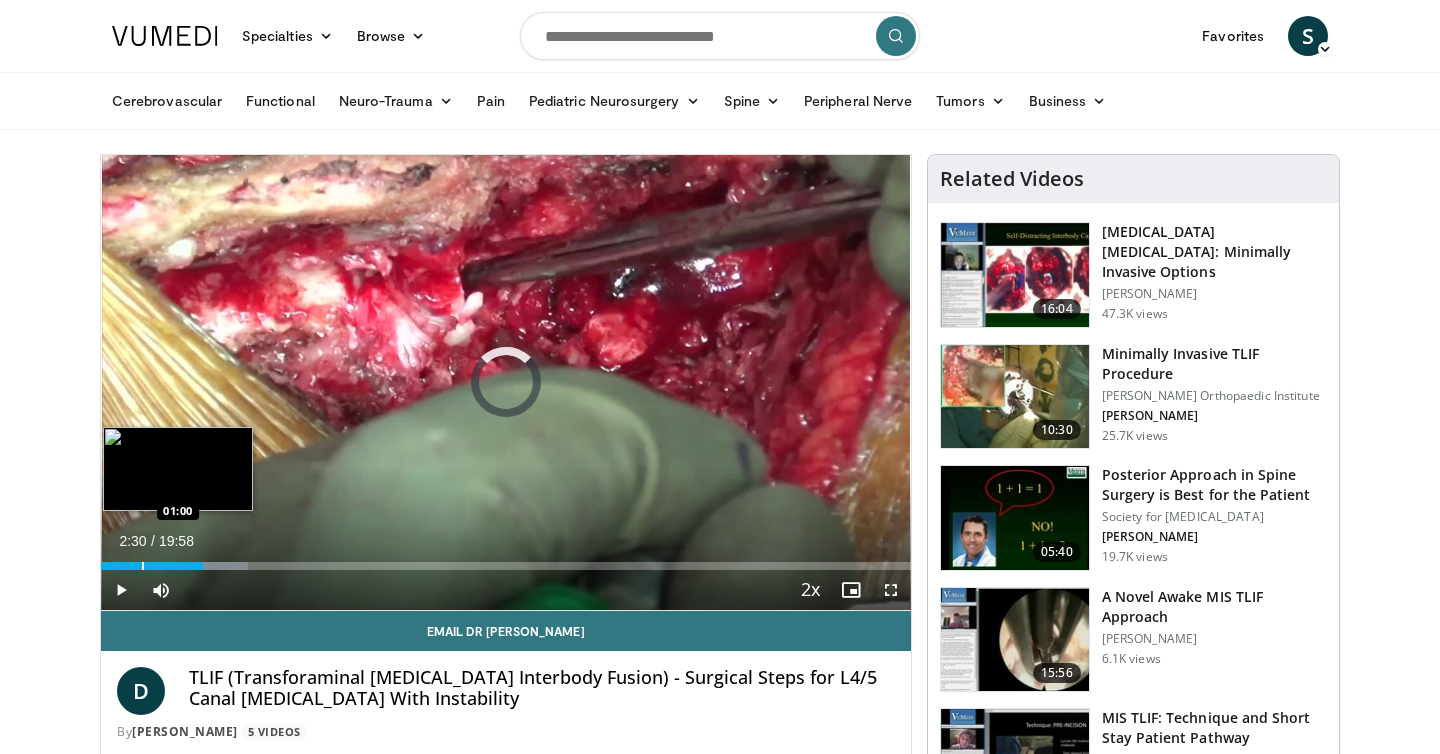 click at bounding box center (143, 566) 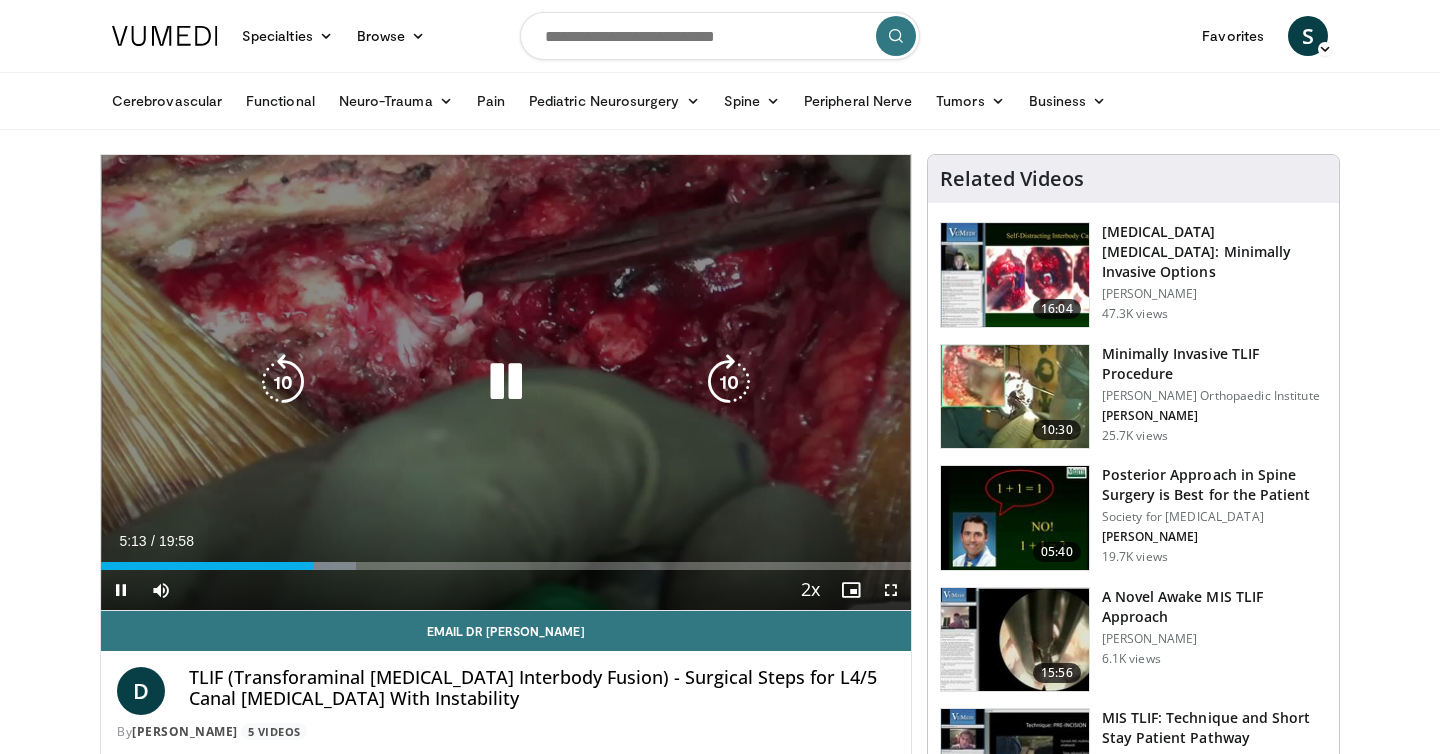 click at bounding box center [506, 382] 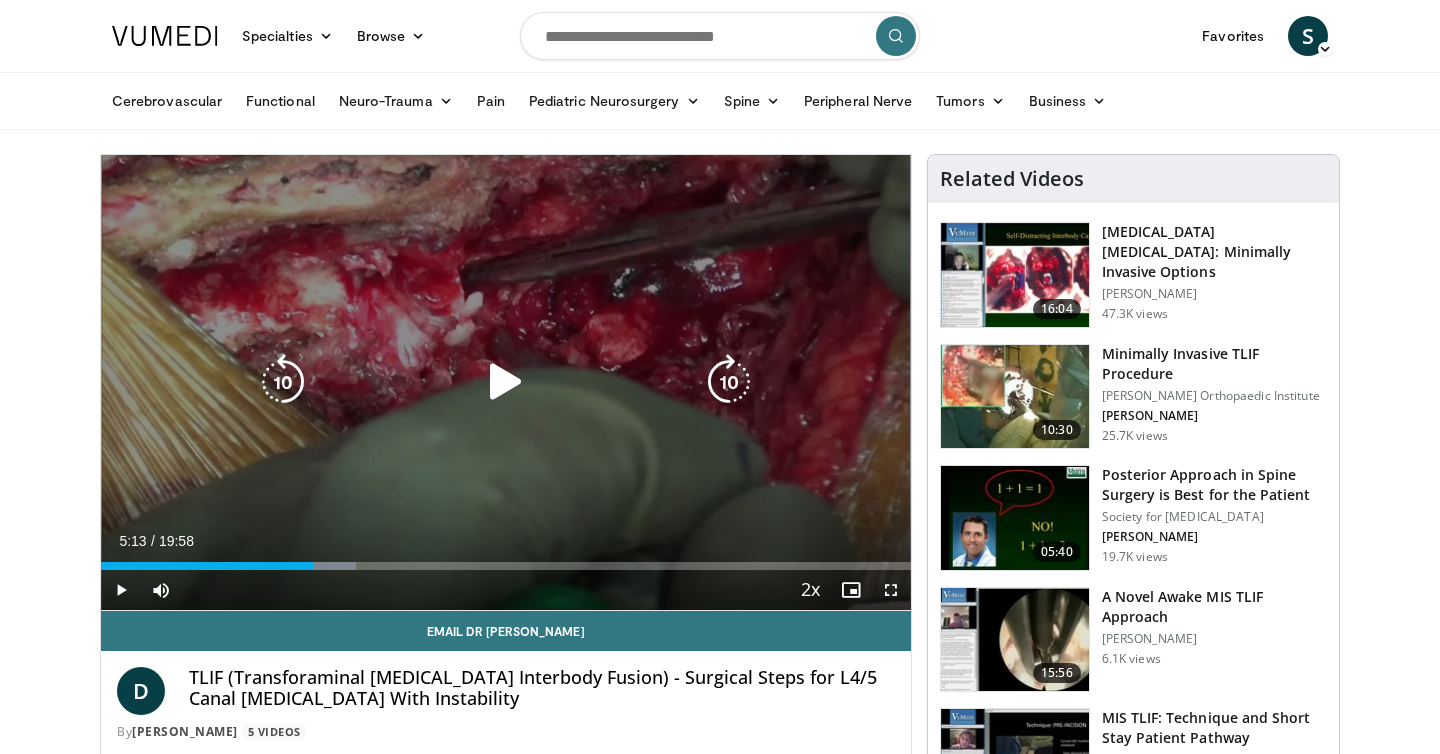 click at bounding box center (506, 382) 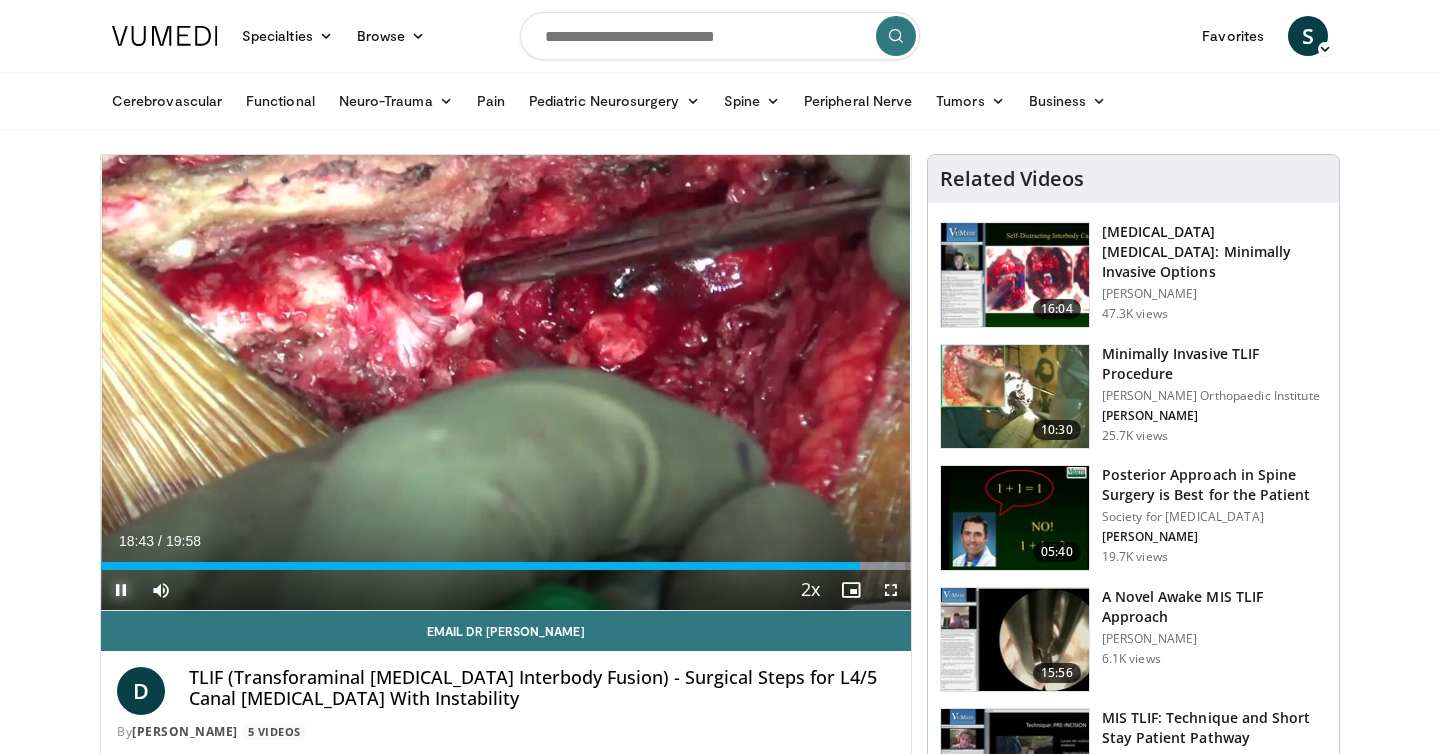 click at bounding box center [121, 590] 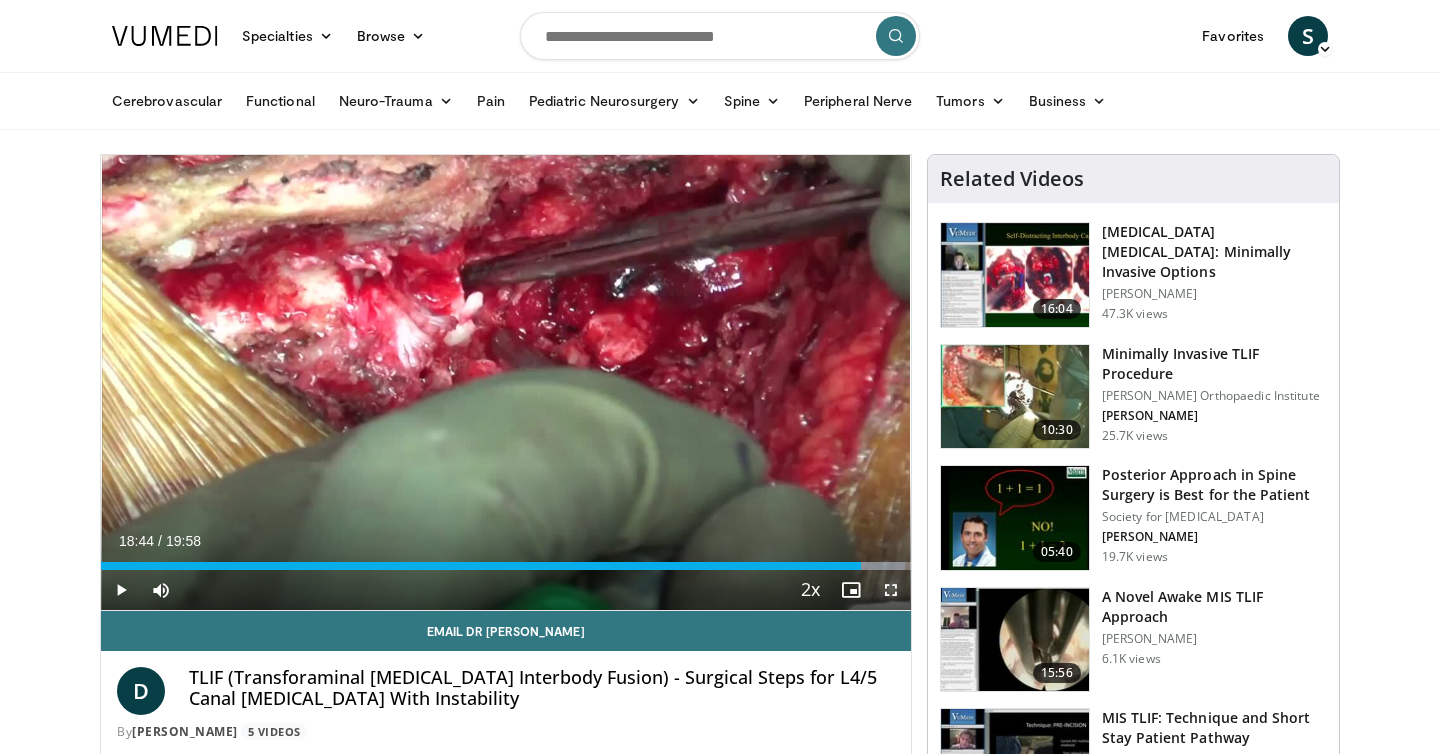 click at bounding box center [891, 590] 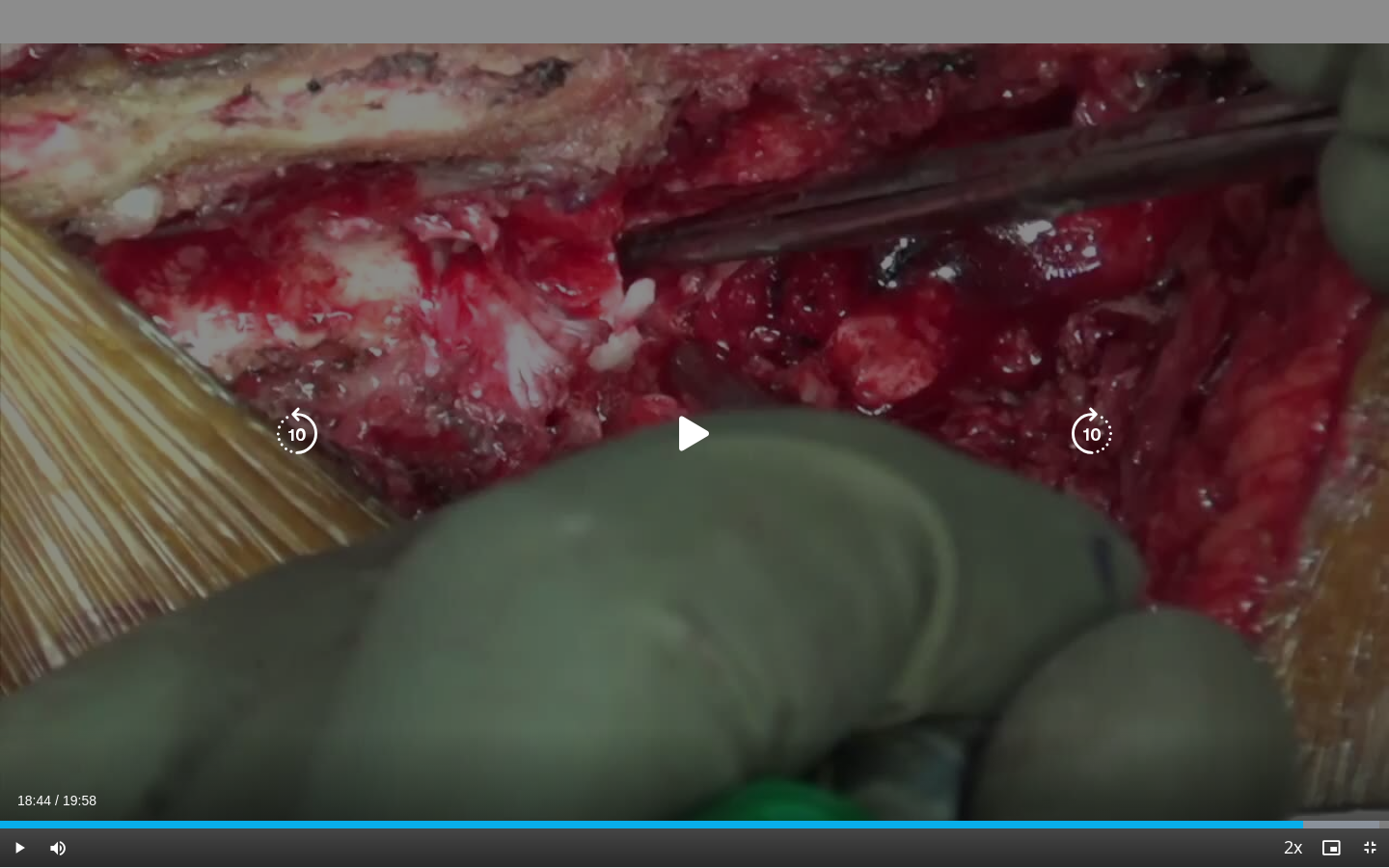 click at bounding box center (694, 434) 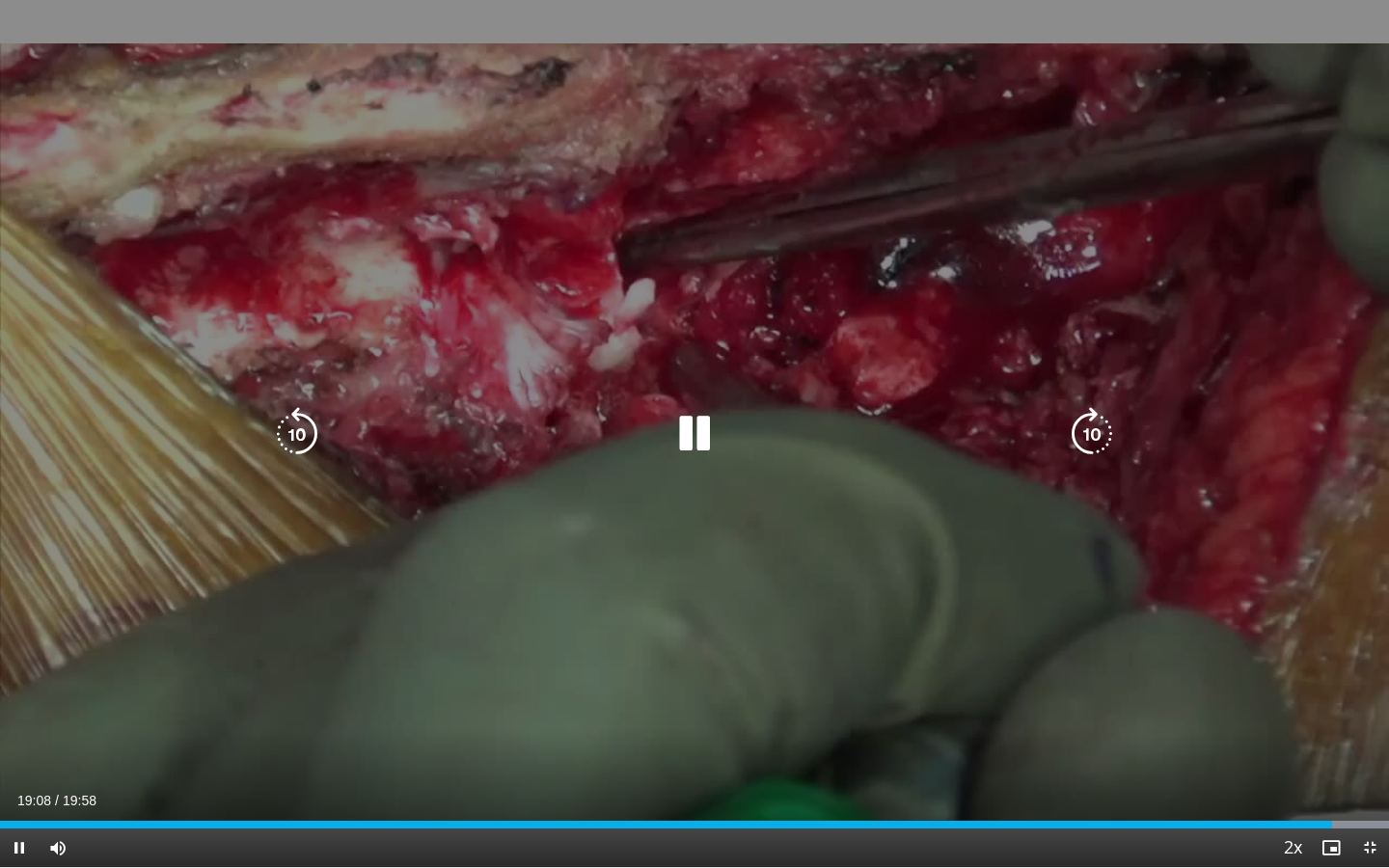 click at bounding box center [694, 434] 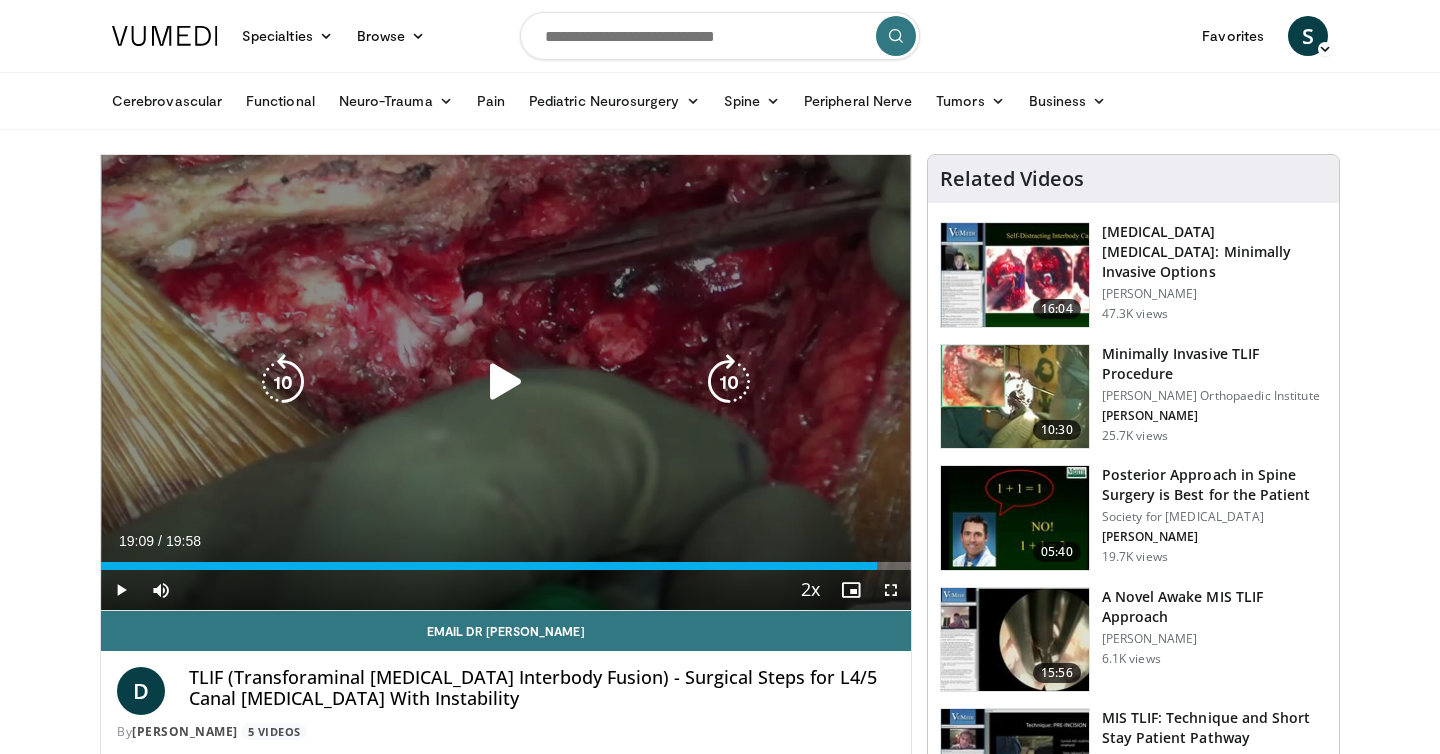 click at bounding box center (506, 382) 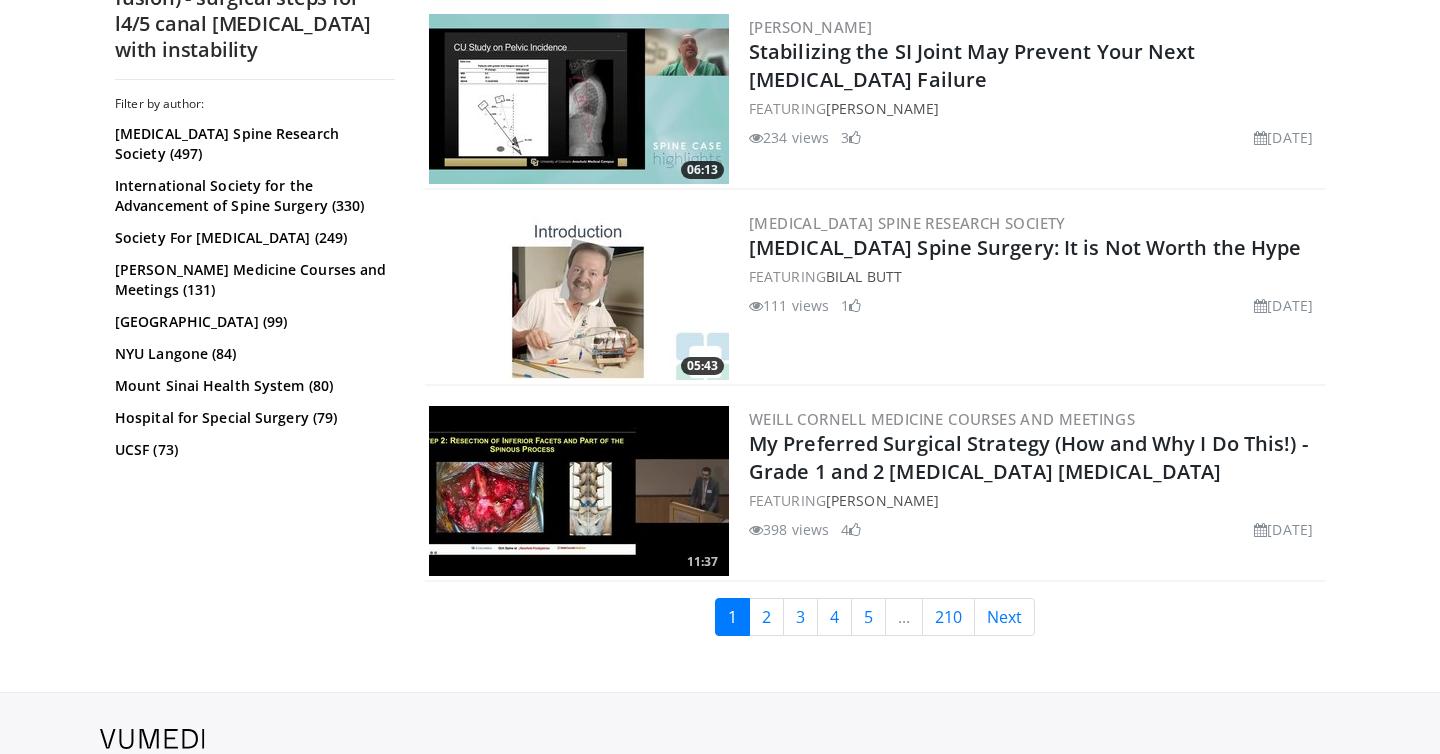 scroll, scrollTop: 4567, scrollLeft: 0, axis: vertical 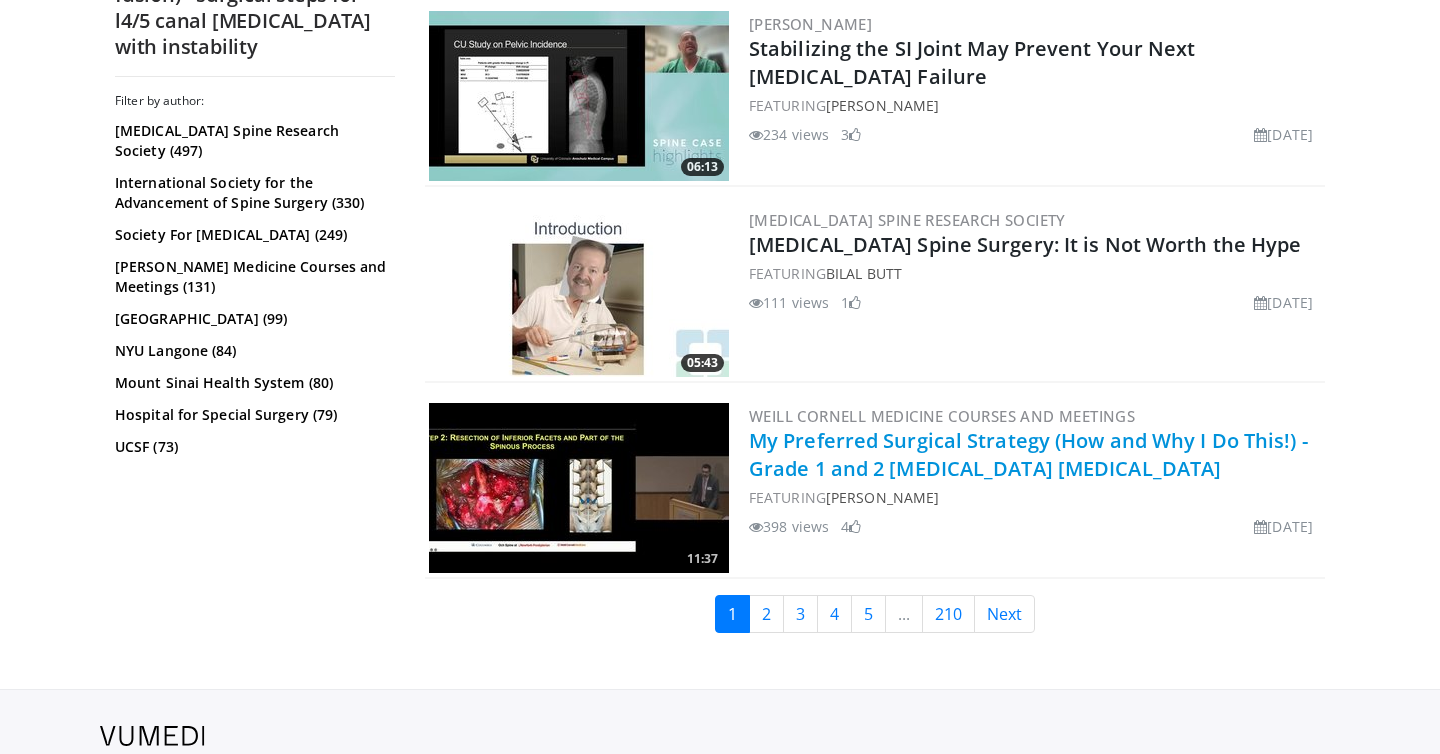 click on "My Preferred Surgical Strategy (How and Why I Do This!) - Grade 1 and 2 Lumbar Spondylolisthesis" at bounding box center (1028, 454) 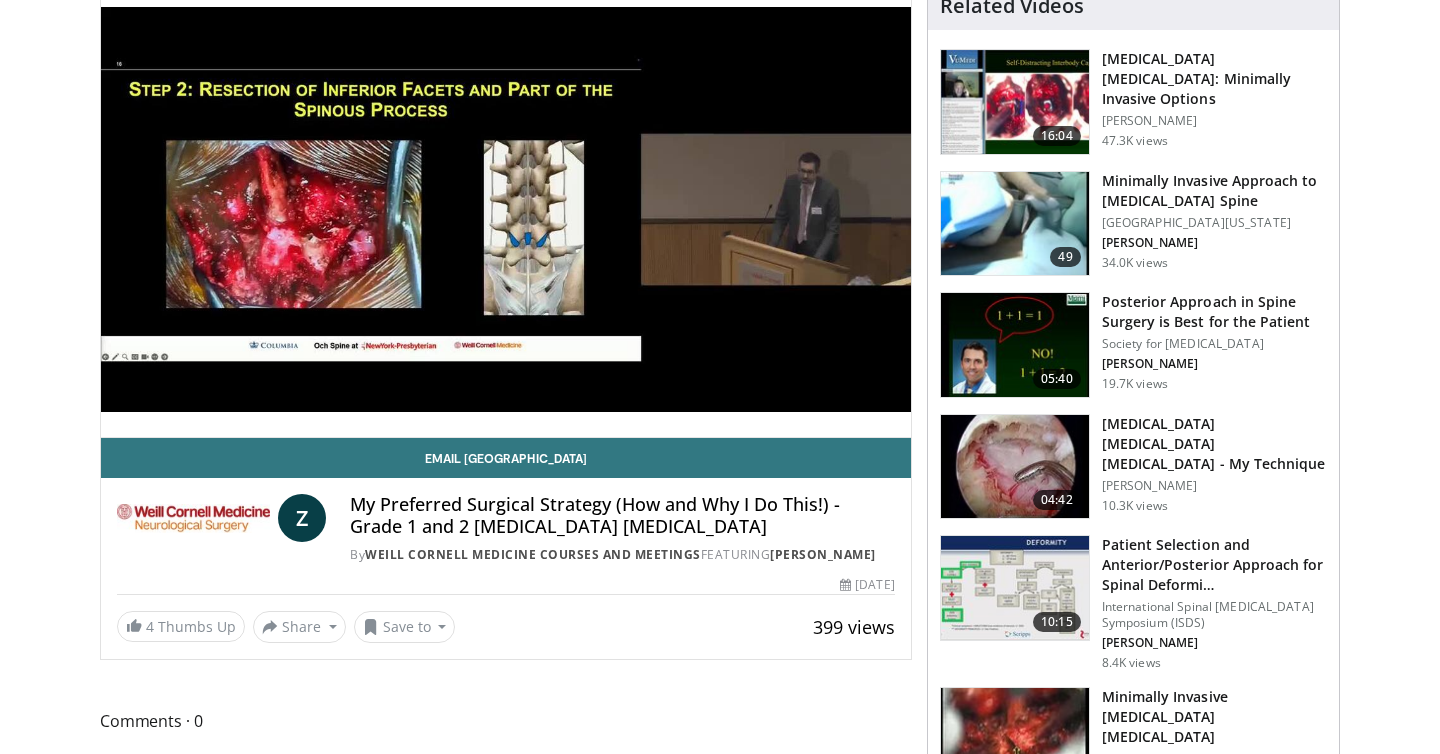 scroll, scrollTop: 0, scrollLeft: 0, axis: both 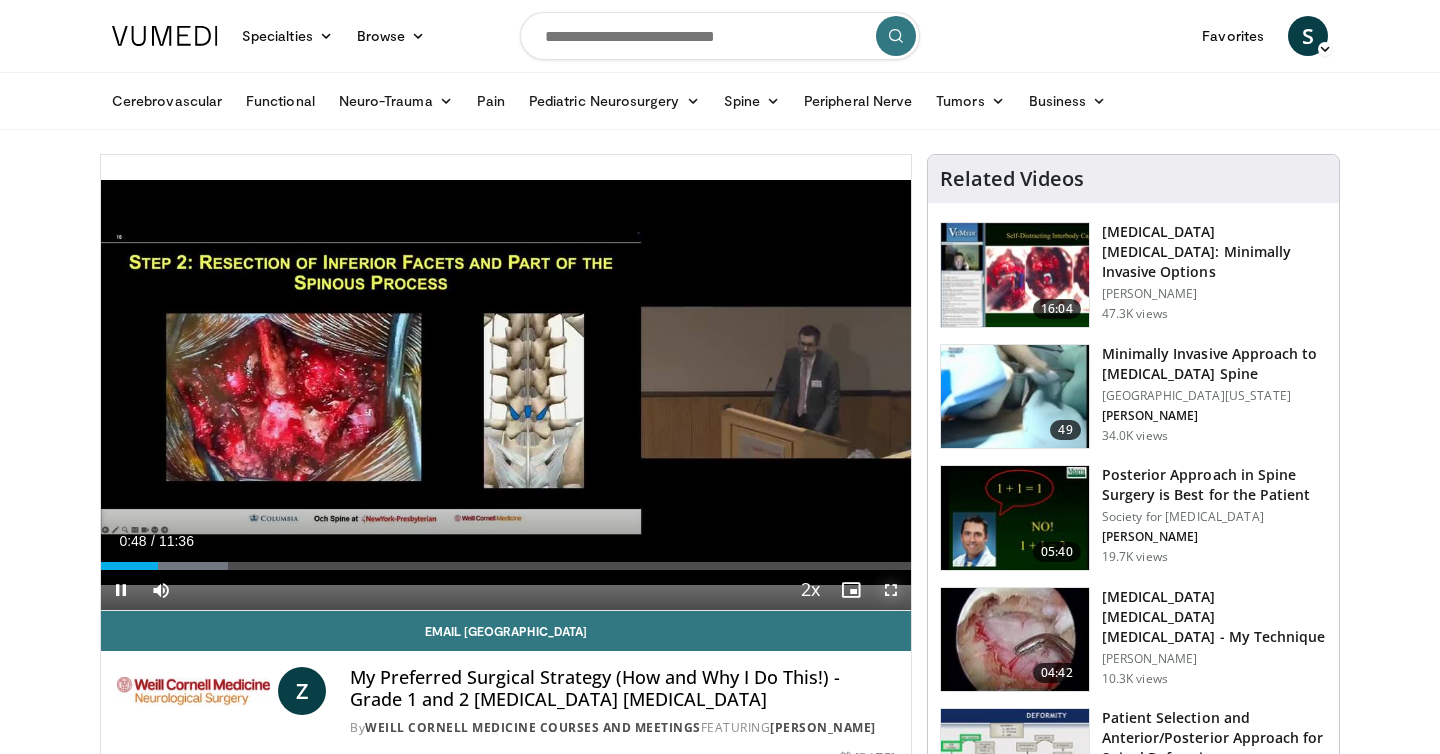 click at bounding box center (891, 590) 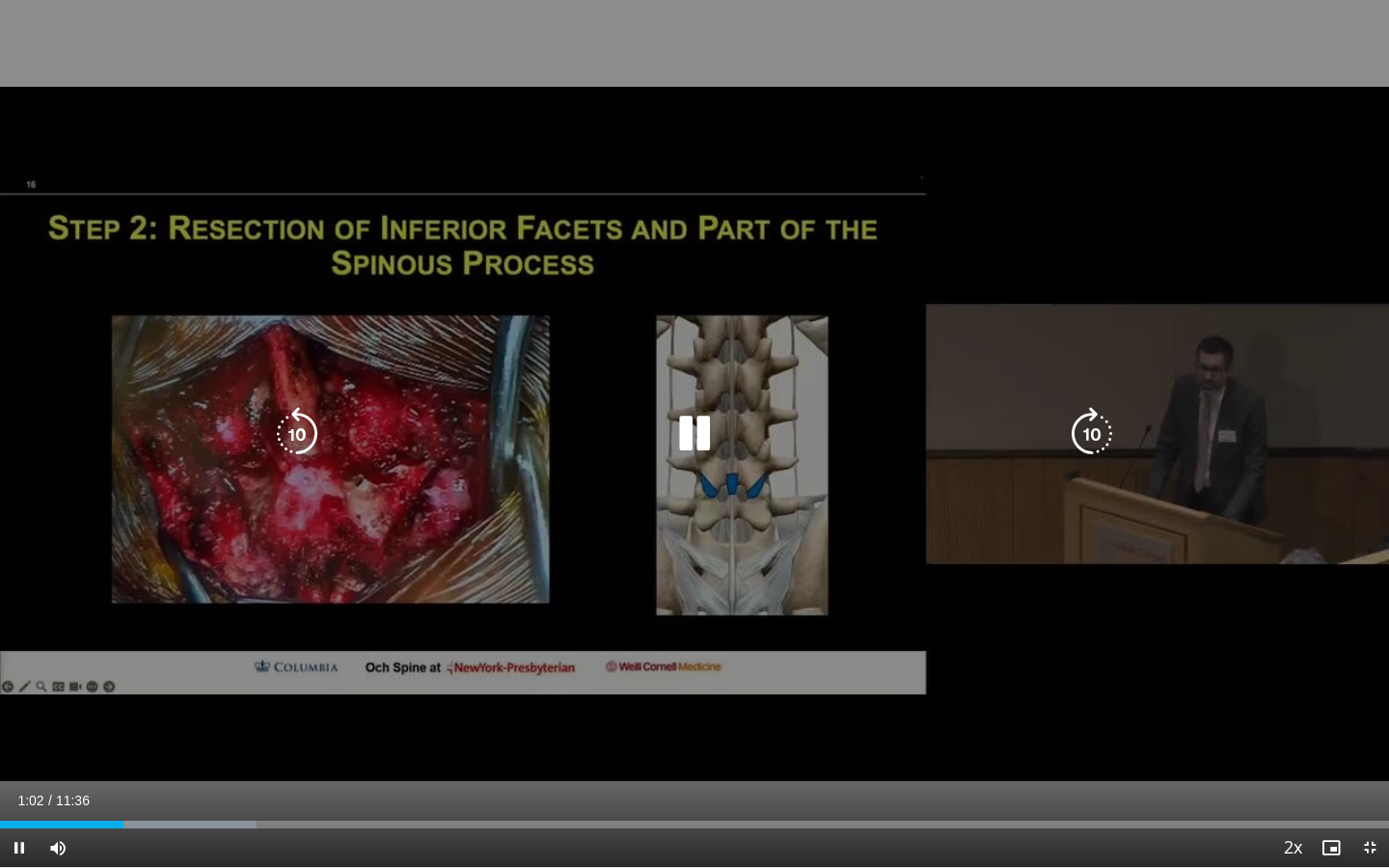 click at bounding box center (694, 434) 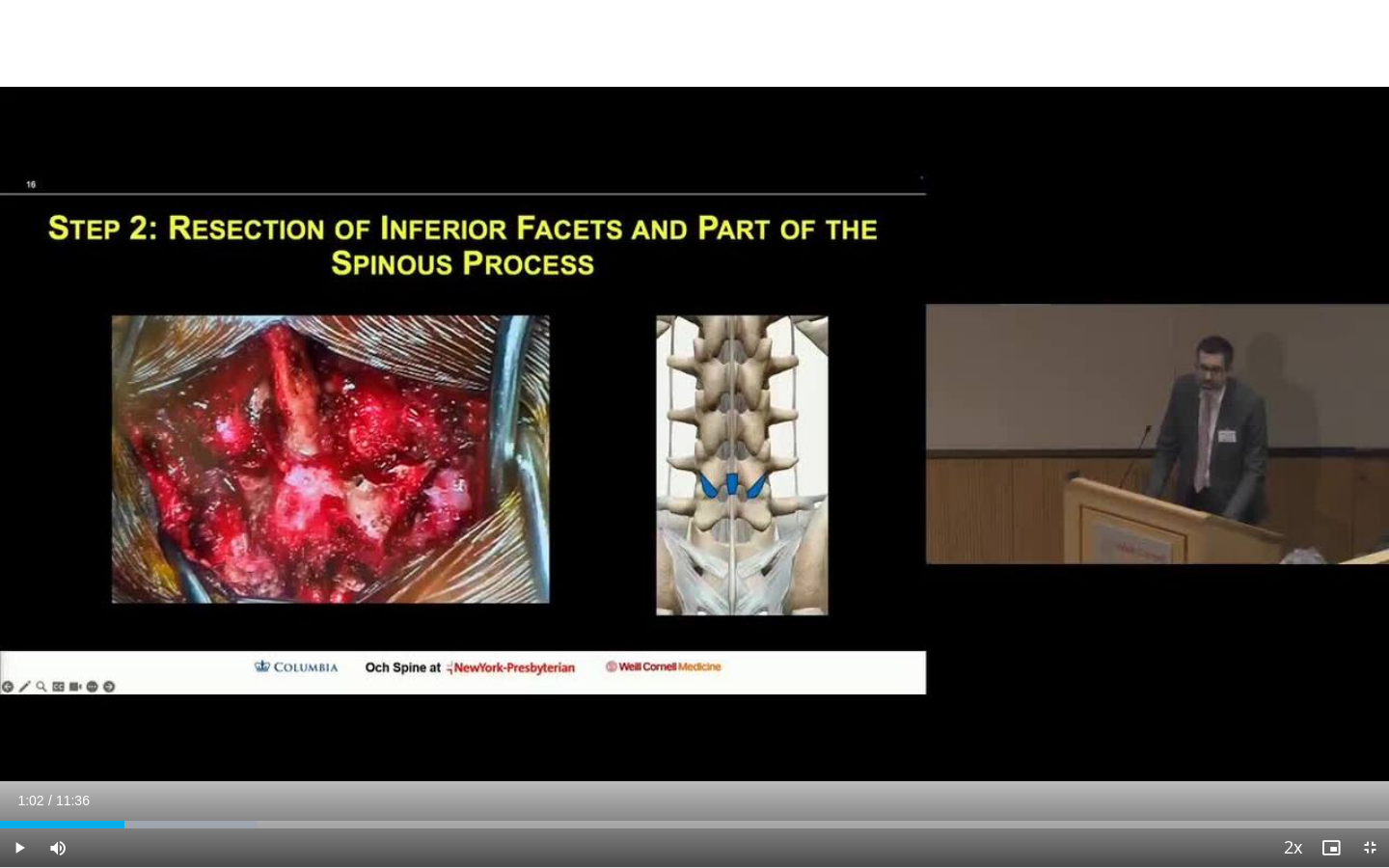 type 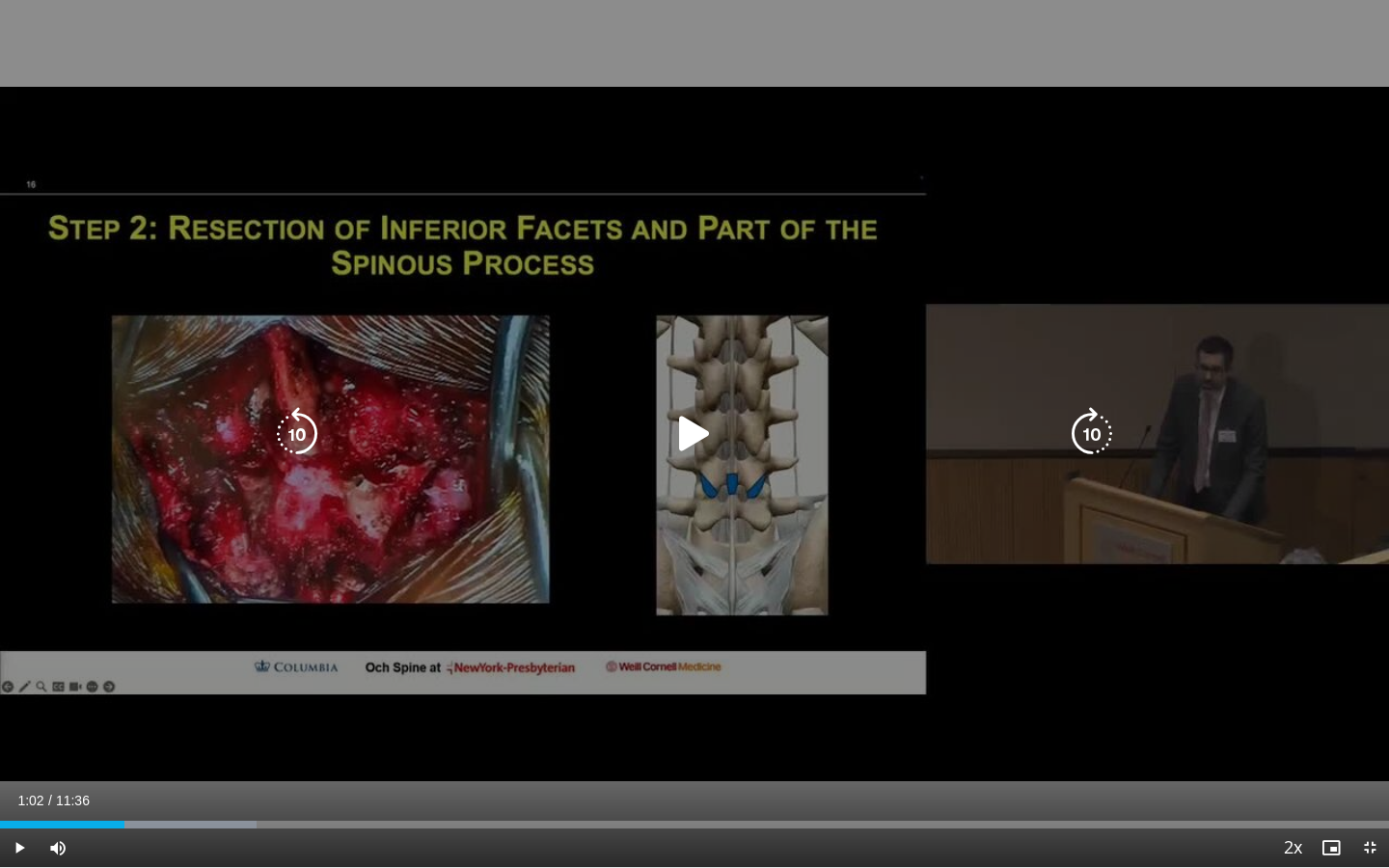 click at bounding box center [694, 434] 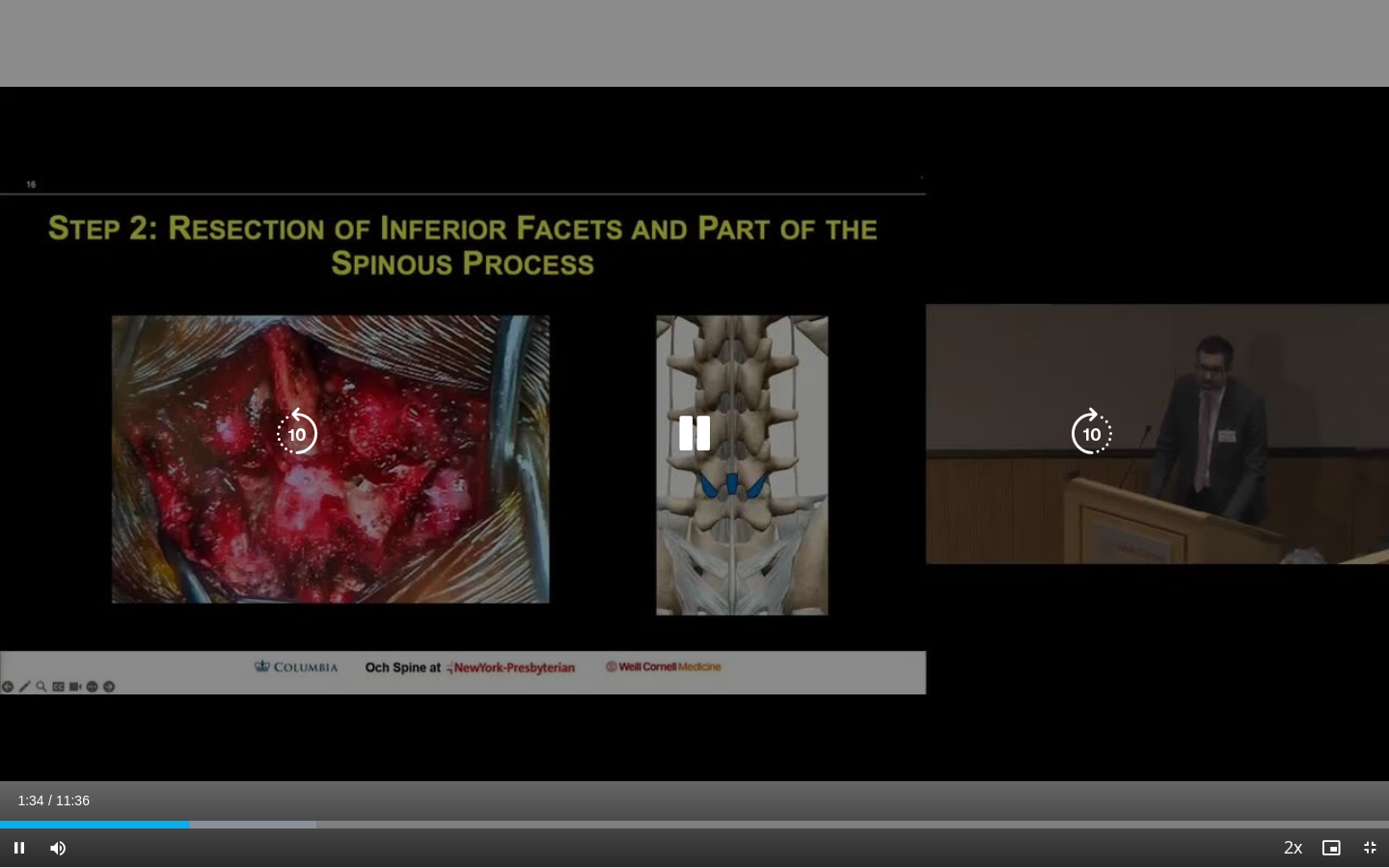 click at bounding box center (694, 434) 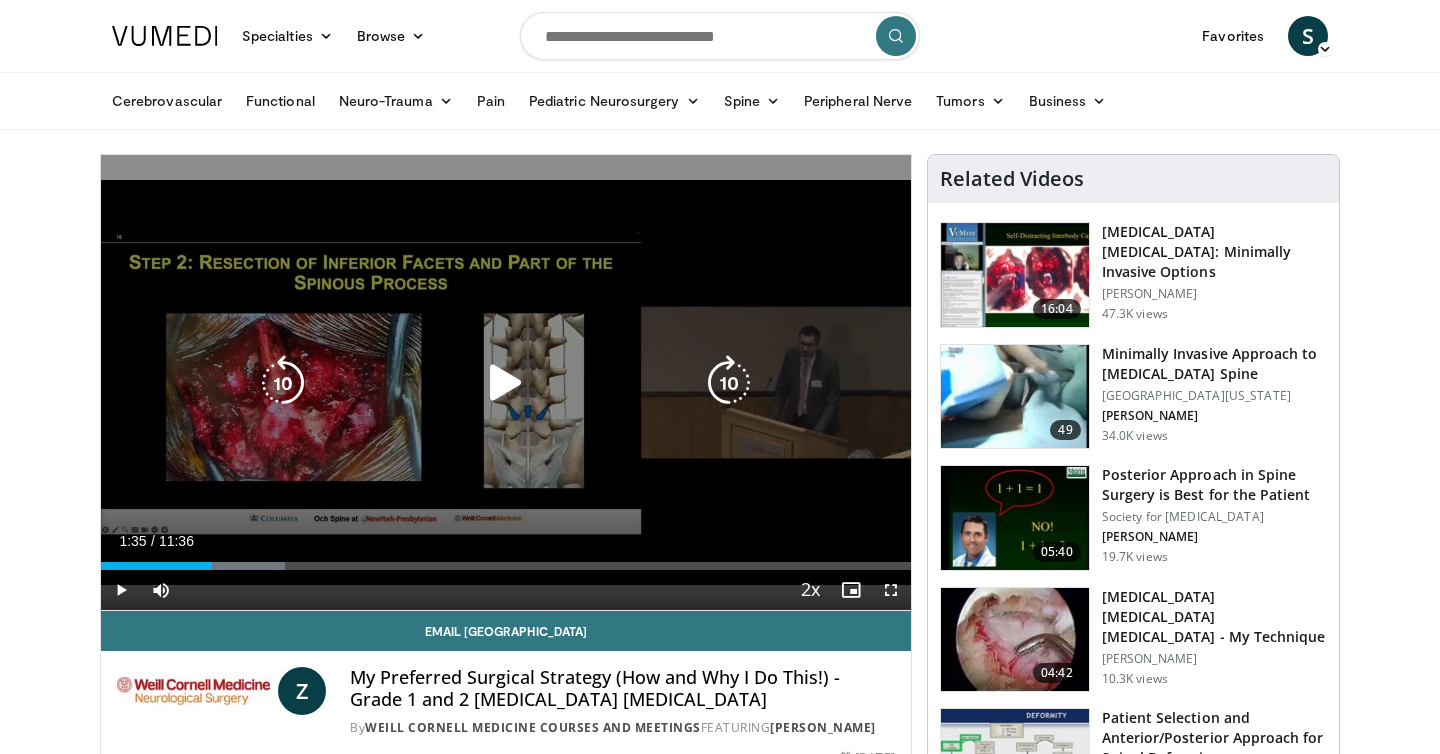 click at bounding box center [506, 383] 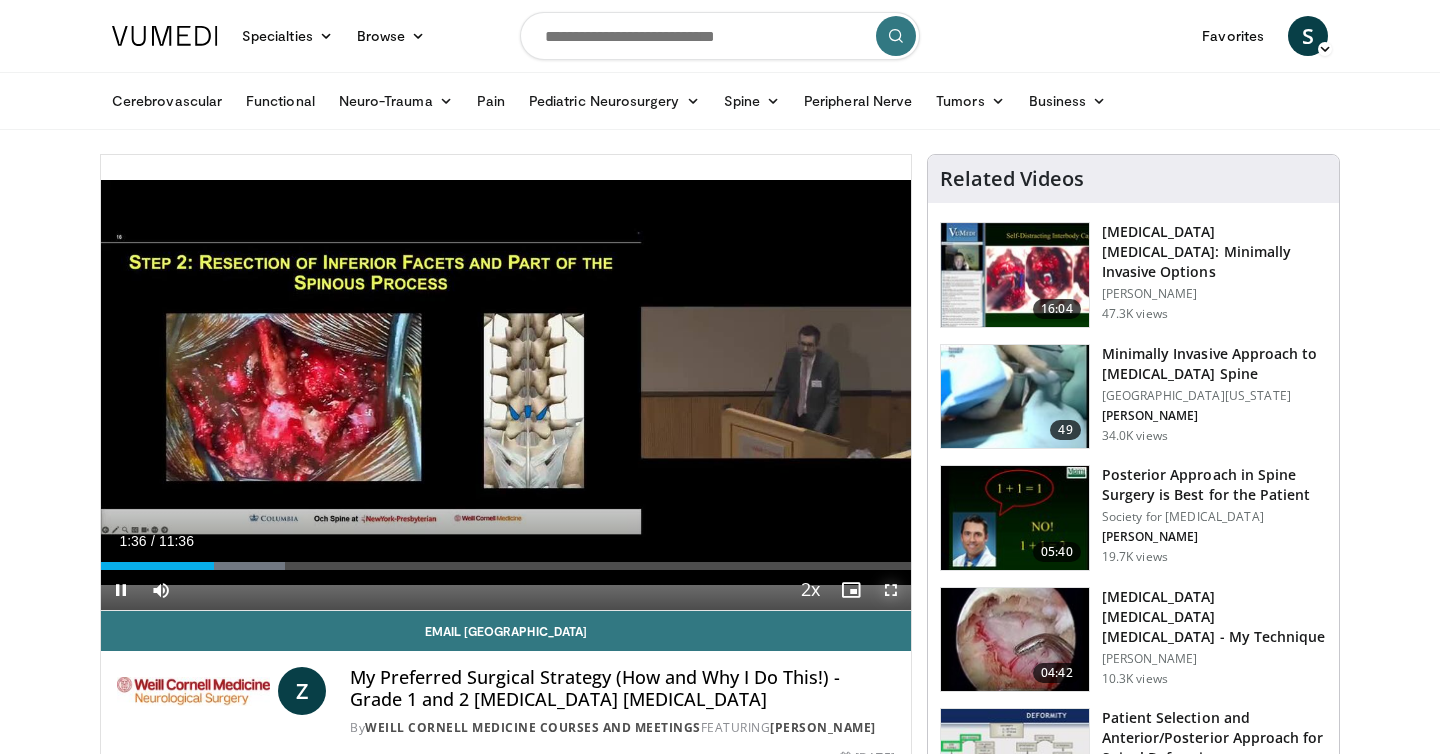 click at bounding box center [891, 590] 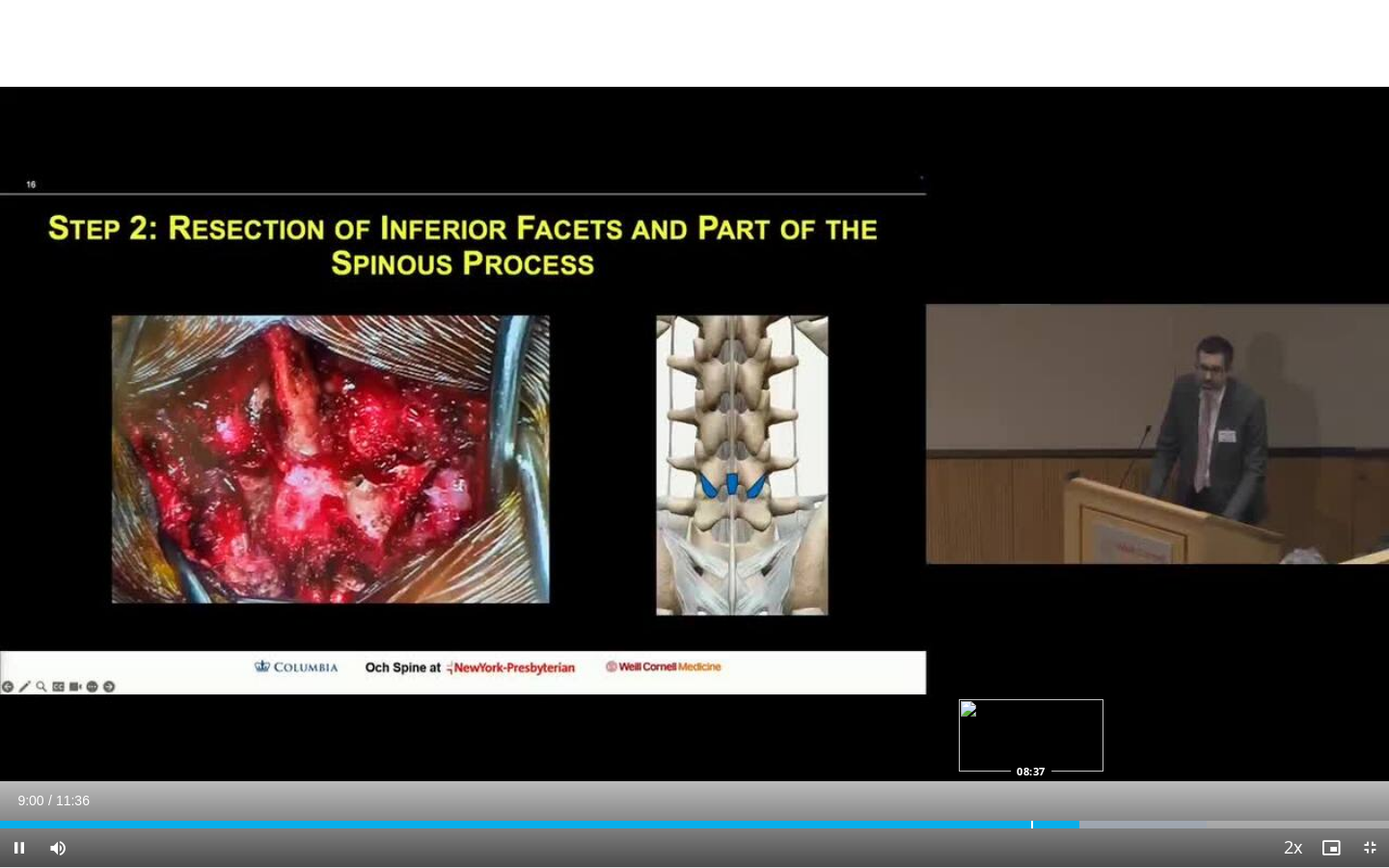 click on "Loaded :  86.86% 09:01 08:37" at bounding box center [694, 819] 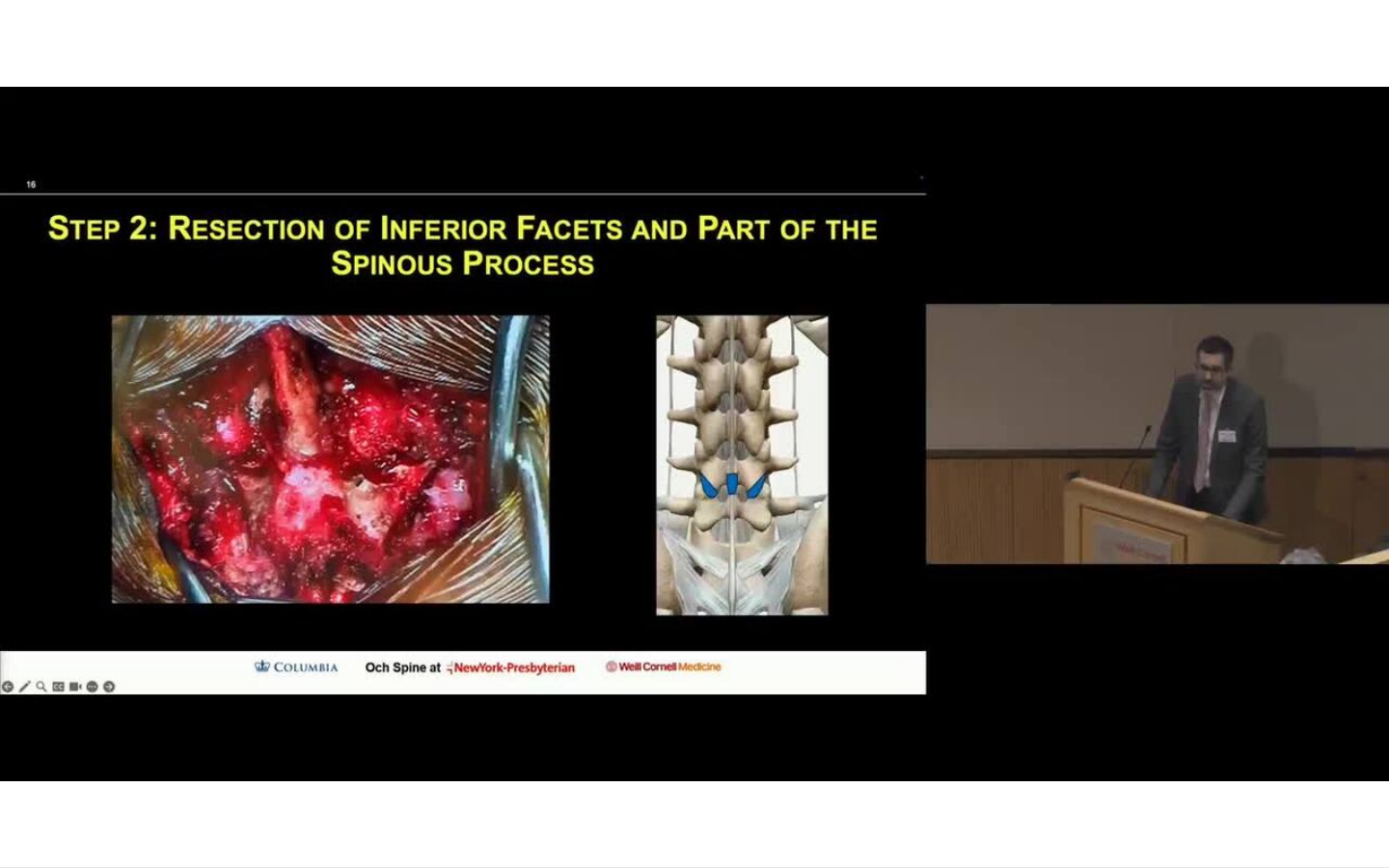 click on "10 seconds
Tap to unmute" at bounding box center (694, 433) 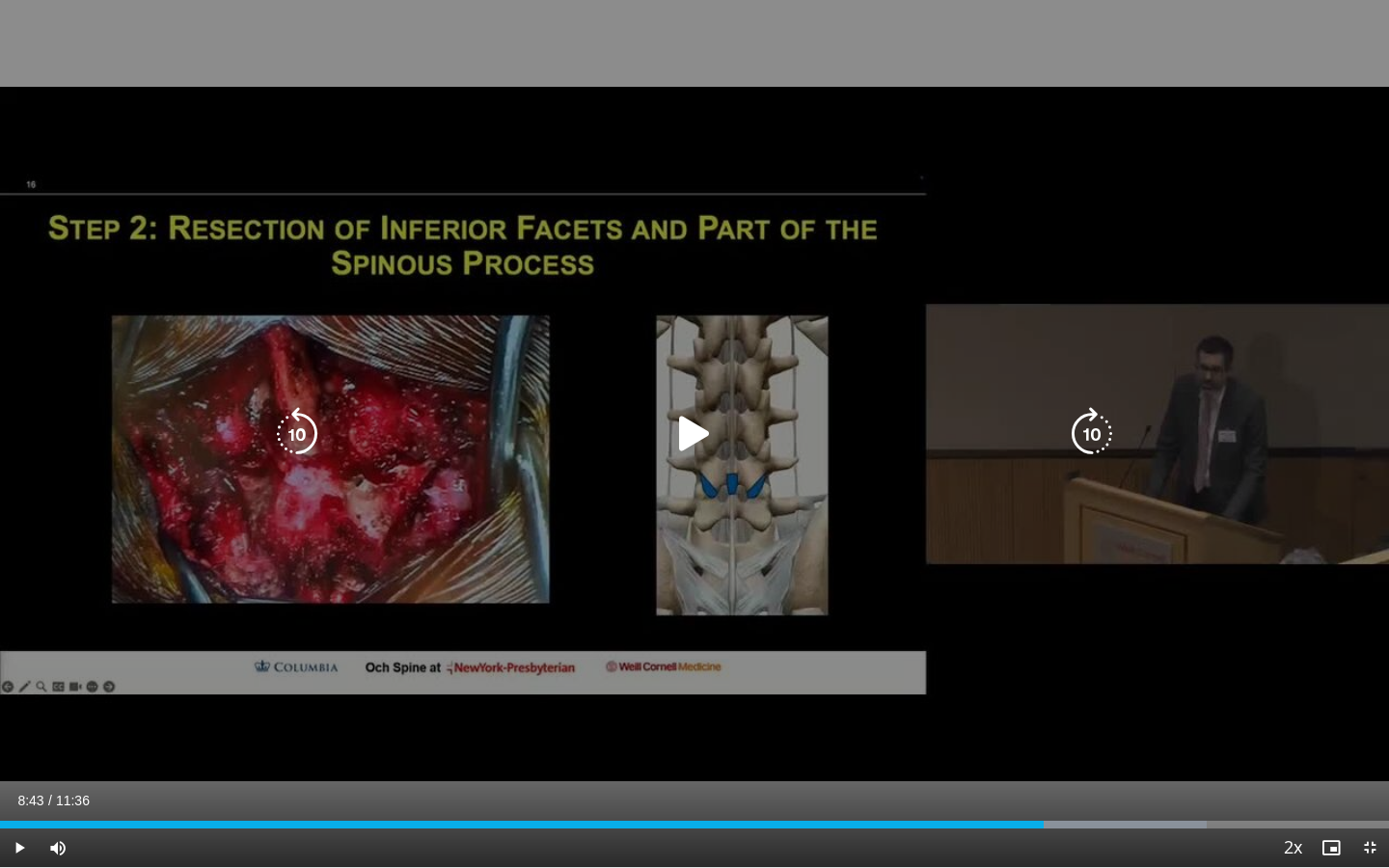 click at bounding box center [694, 434] 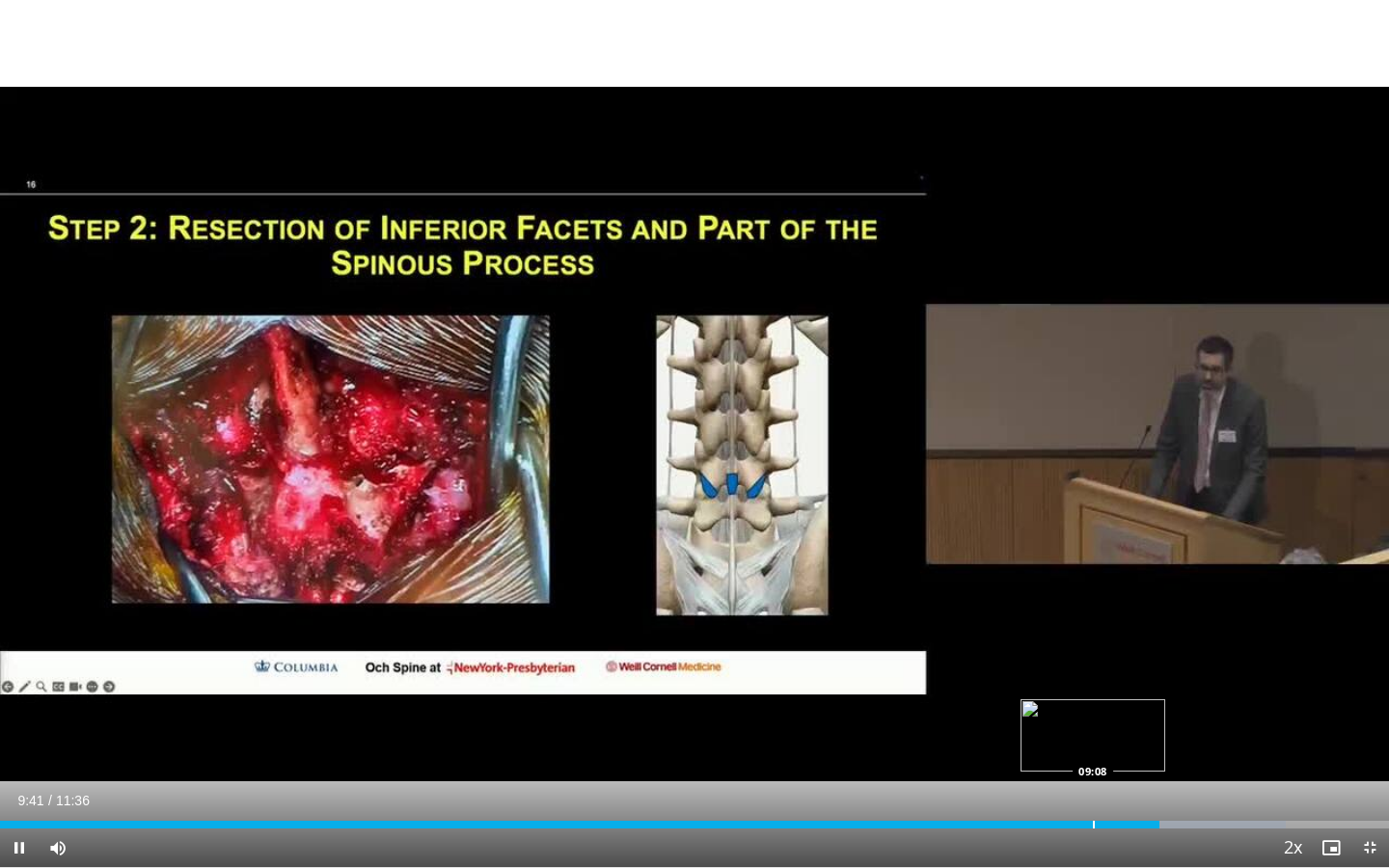click at bounding box center (1094, 825) 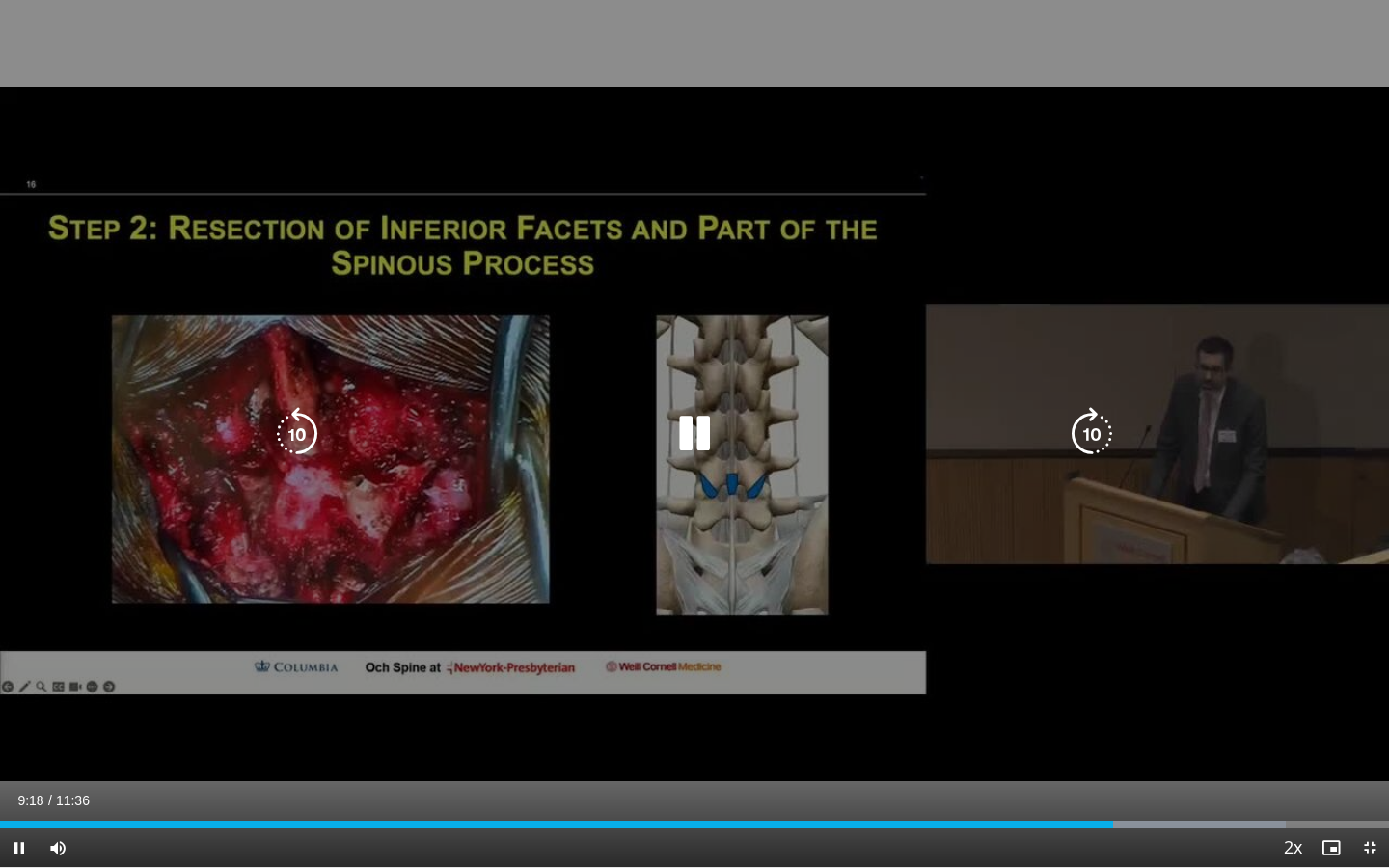click at bounding box center (694, 434) 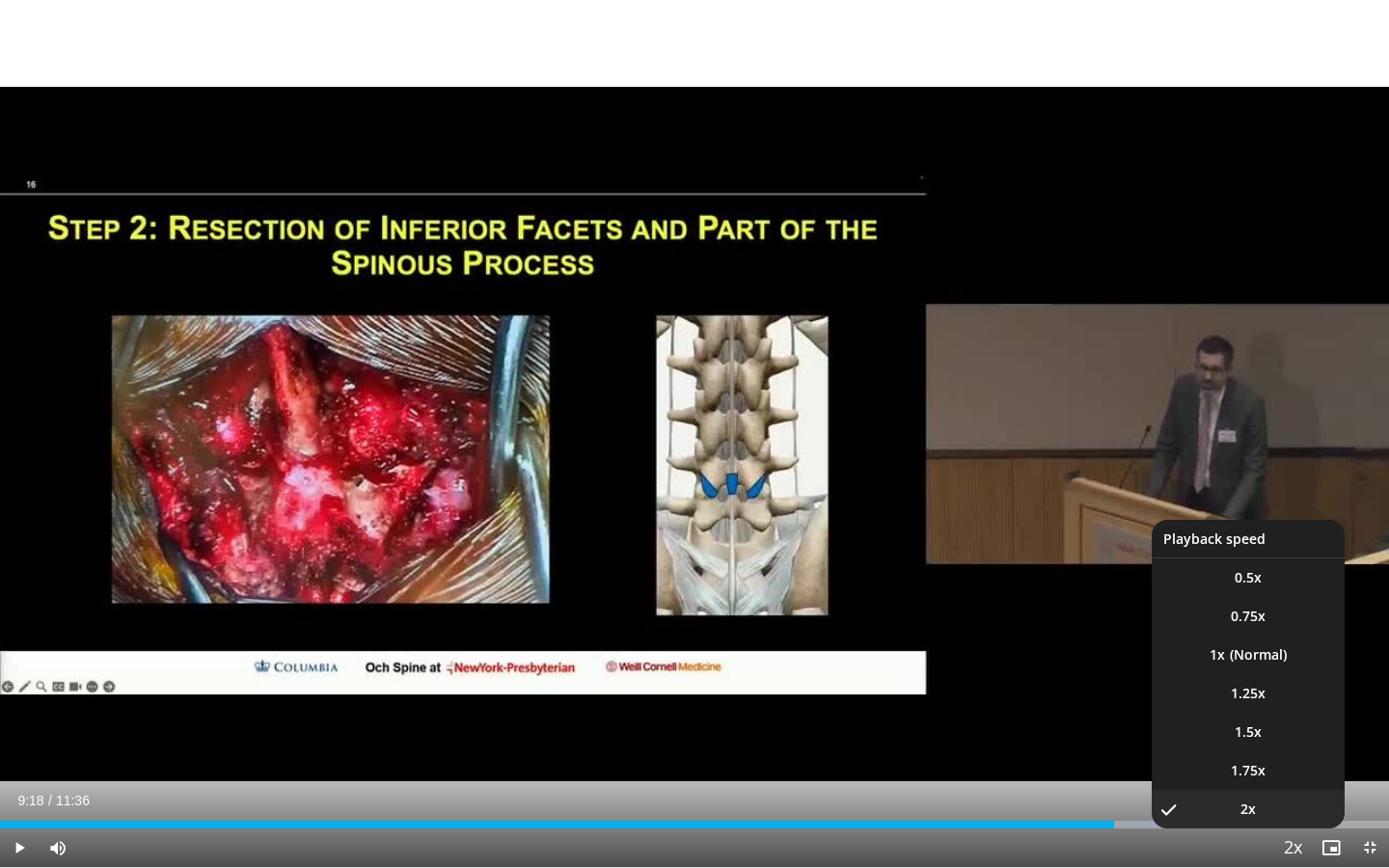 click at bounding box center (1293, 849) 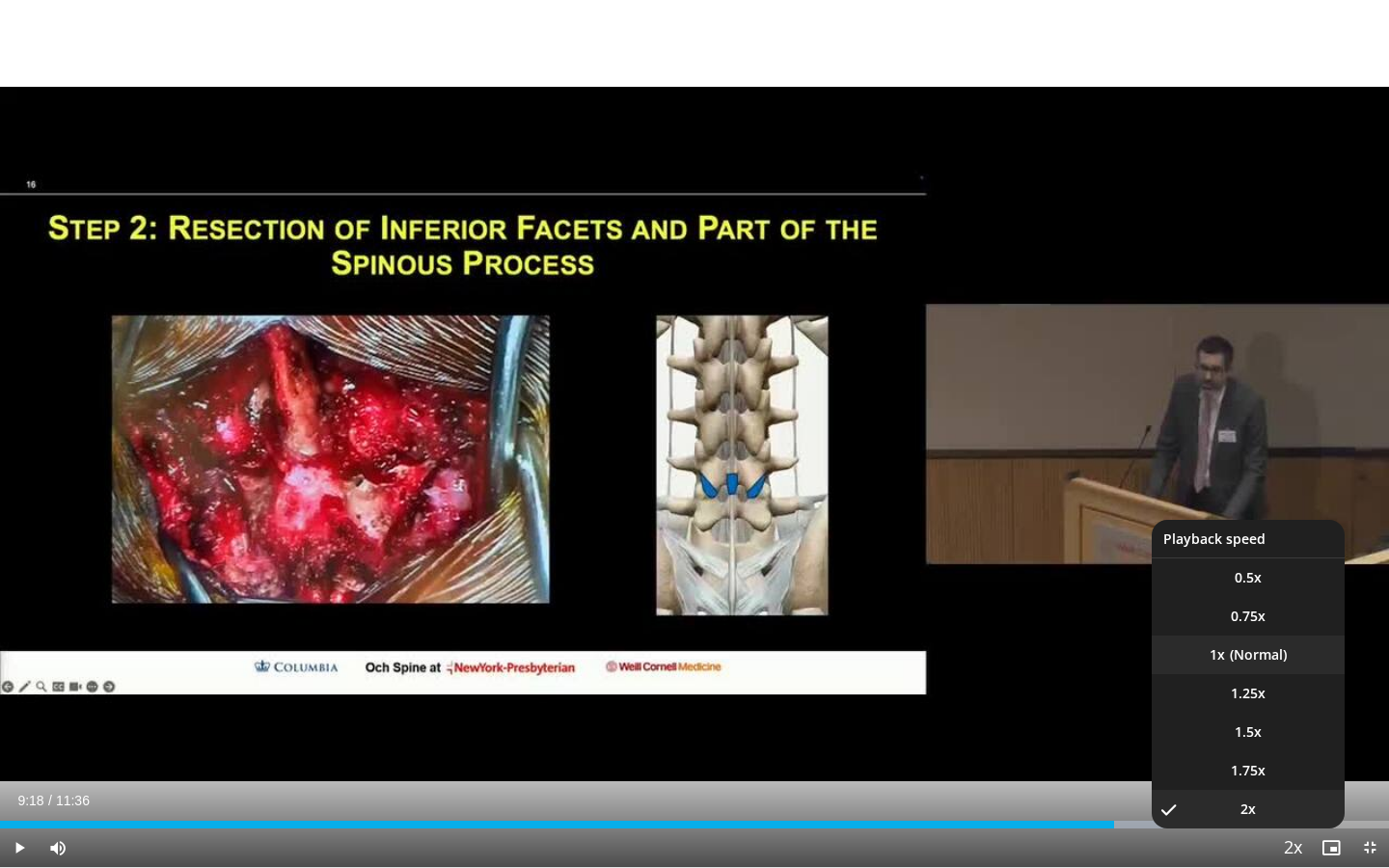 click on "1x" at bounding box center [1248, 655] 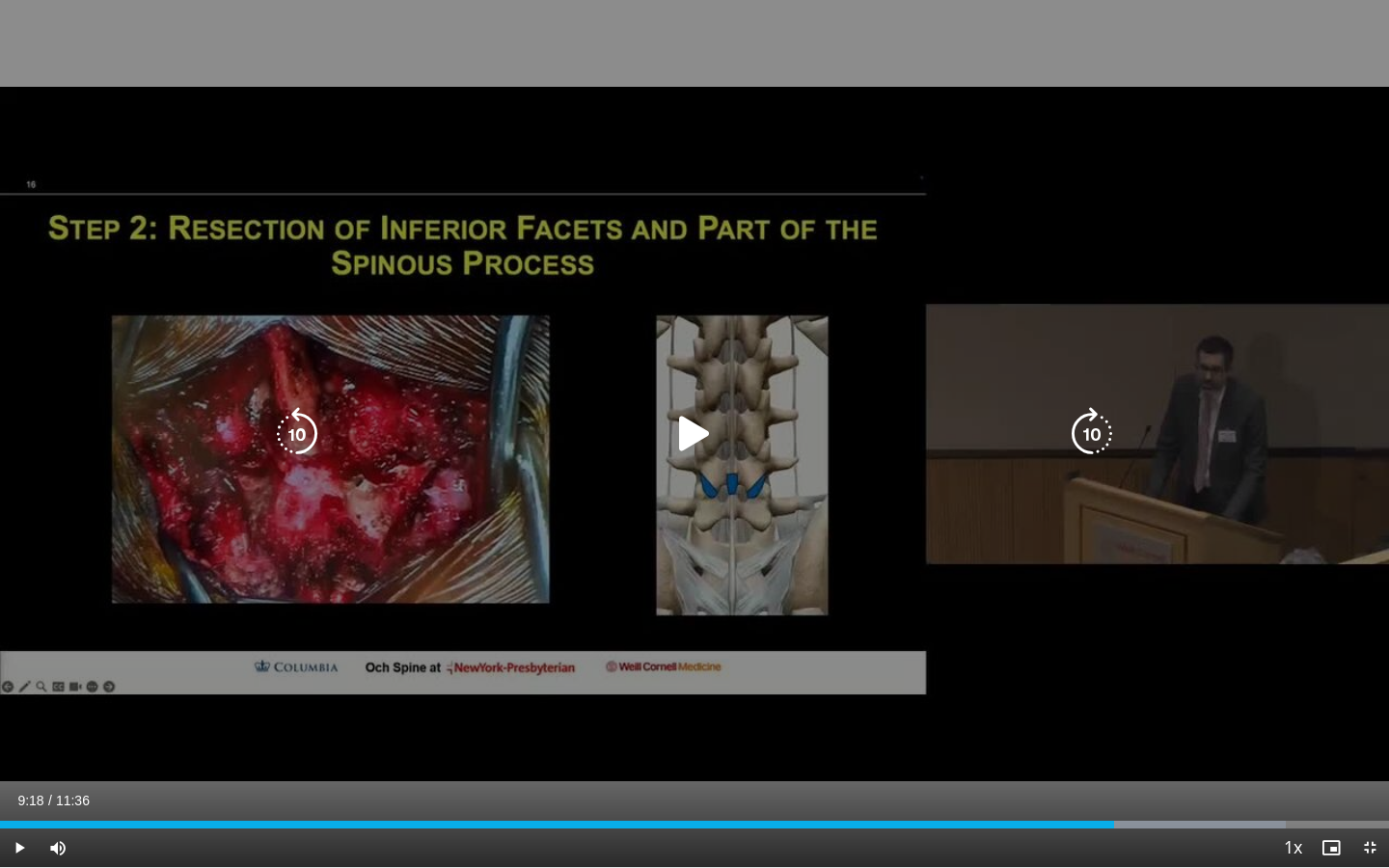 click at bounding box center (694, 434) 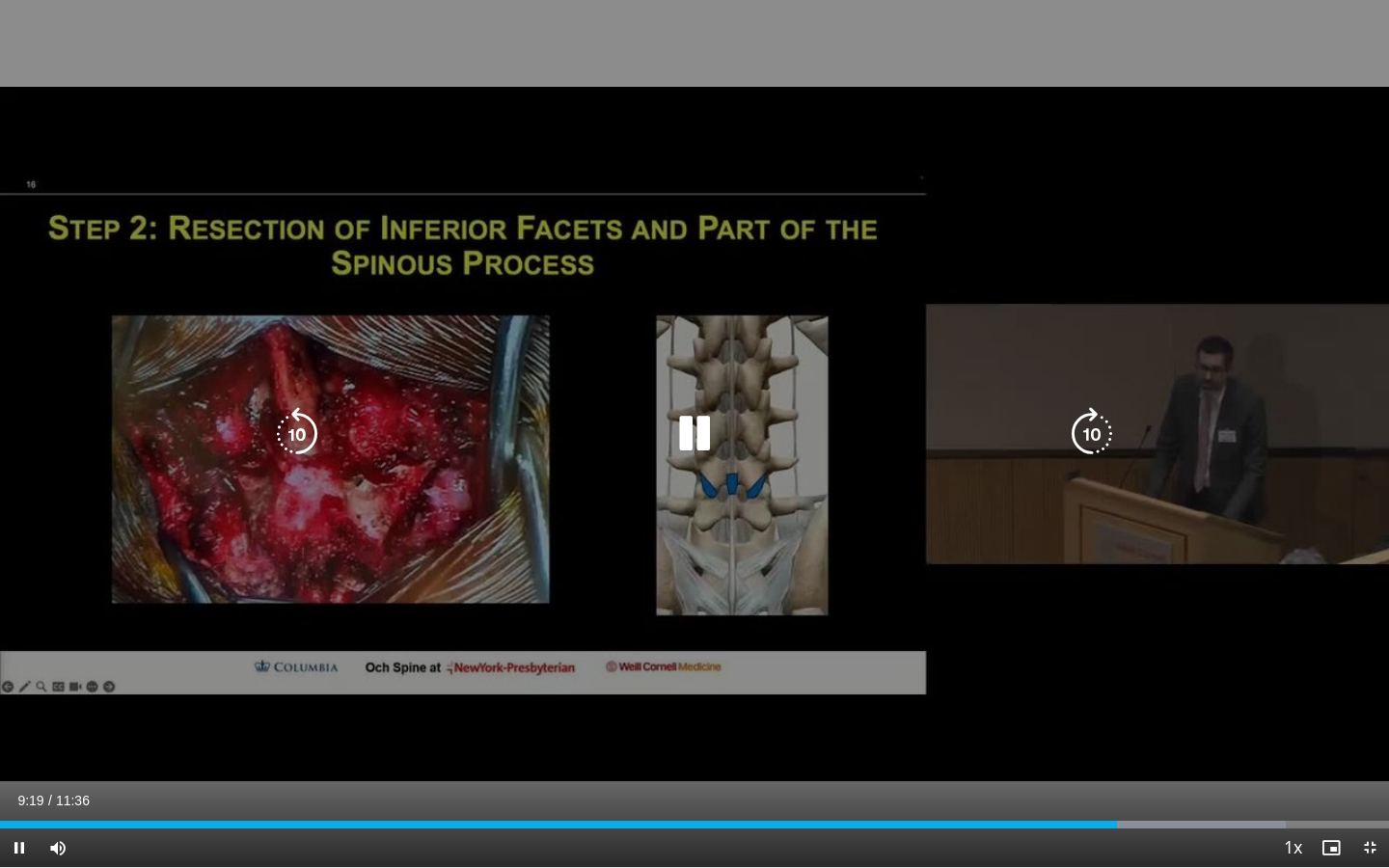 click on "10 seconds
Tap to unmute" at bounding box center (694, 433) 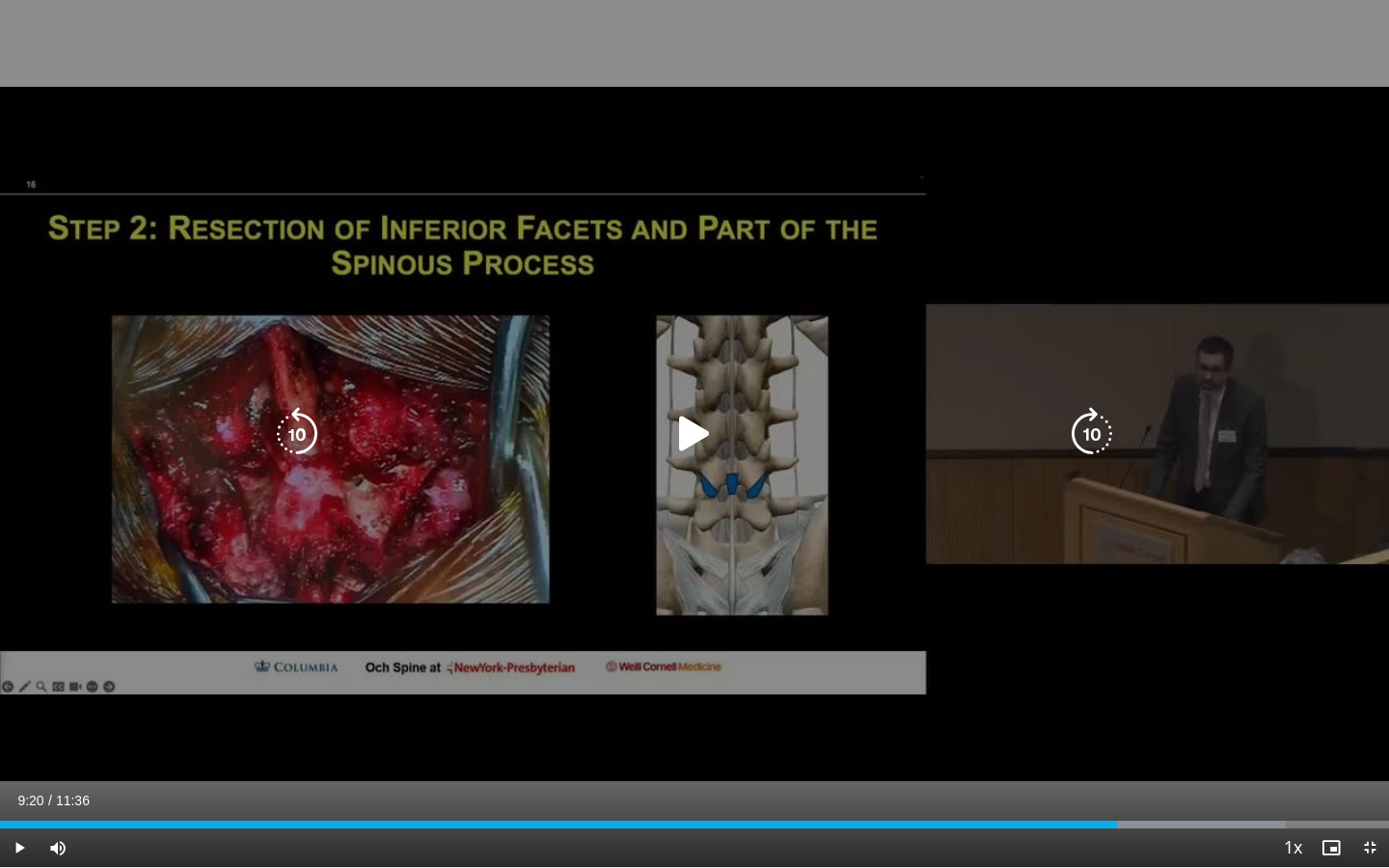 click at bounding box center (694, 434) 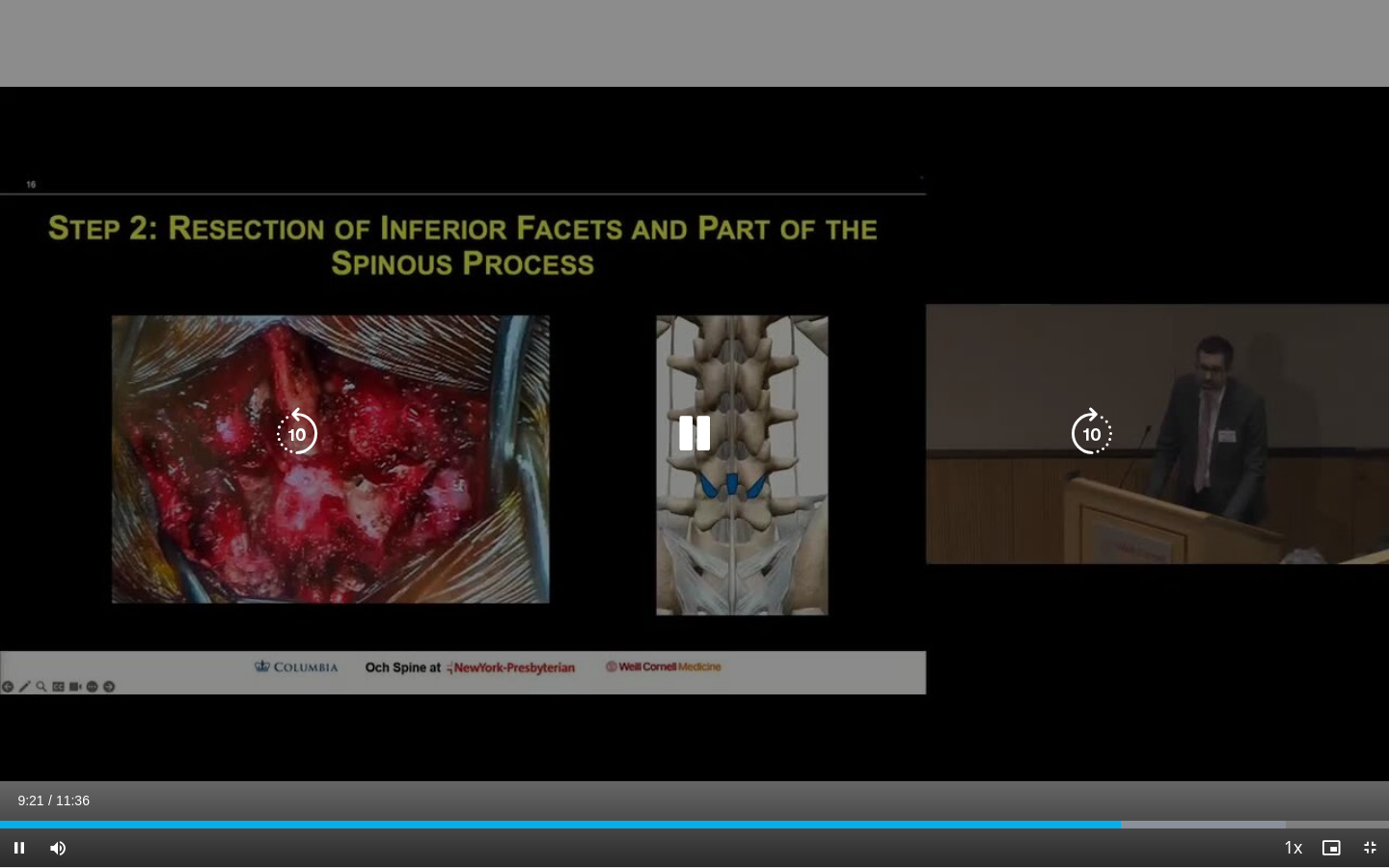 click at bounding box center [297, 434] 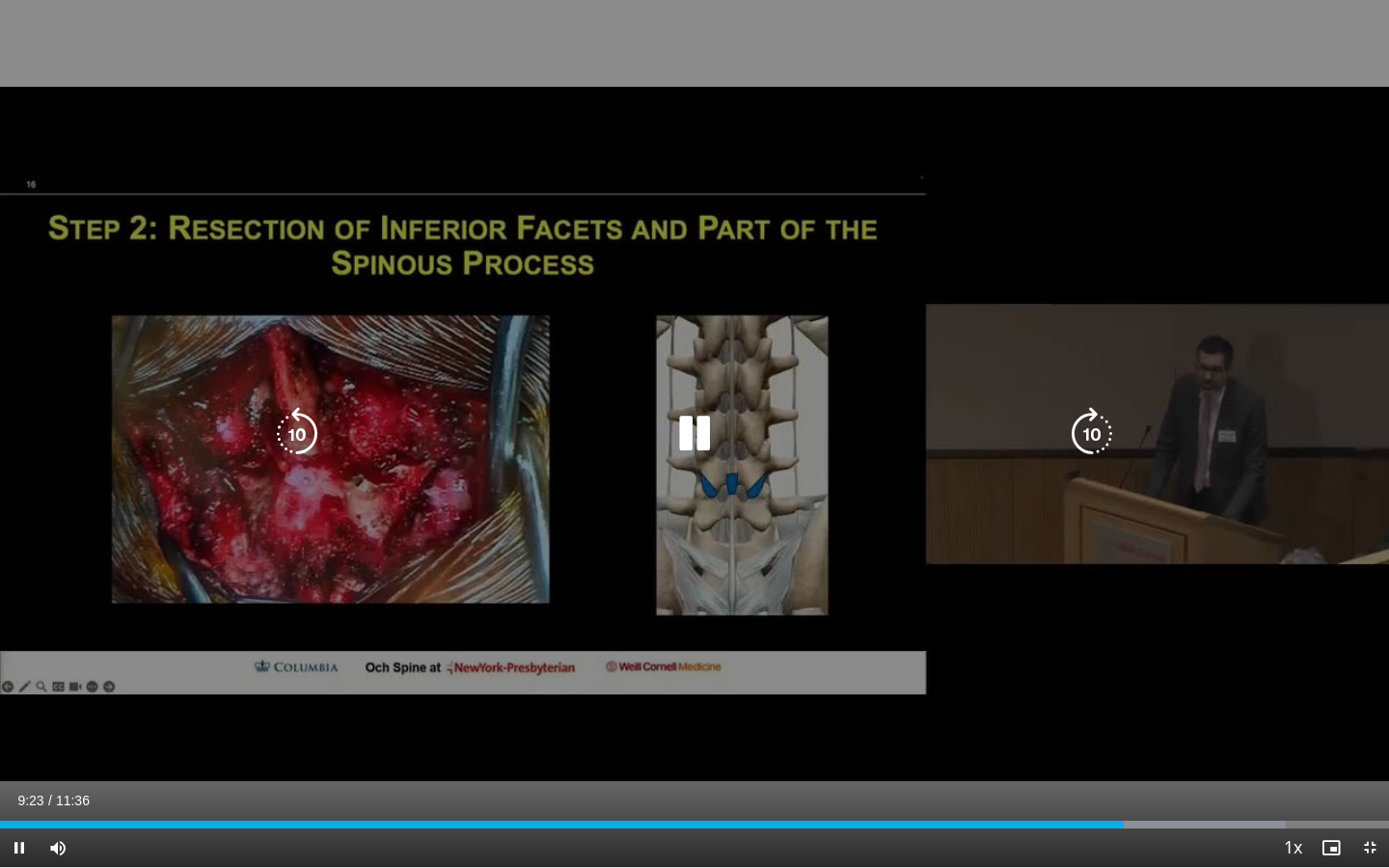 click at bounding box center (694, 434) 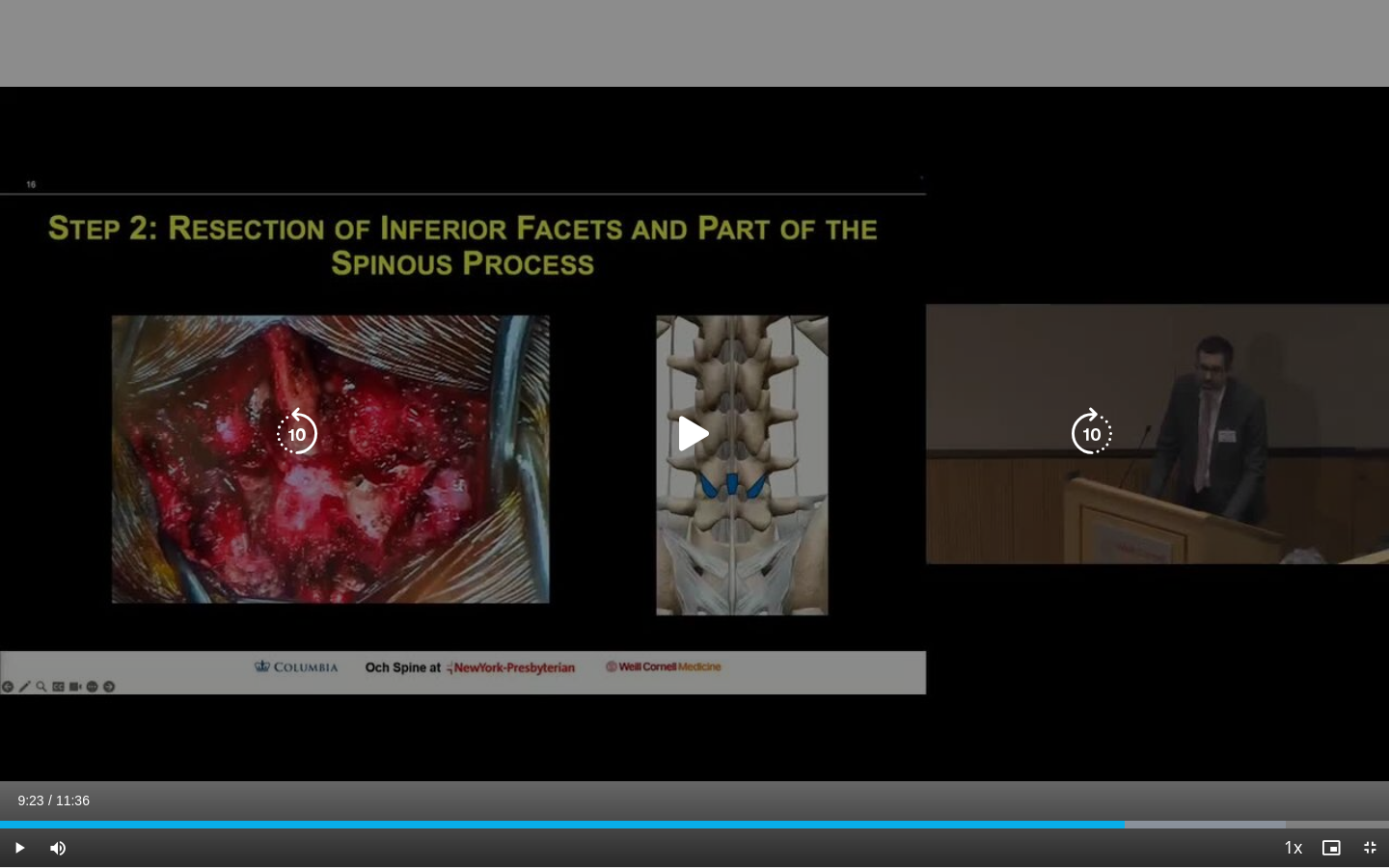 click at bounding box center [694, 434] 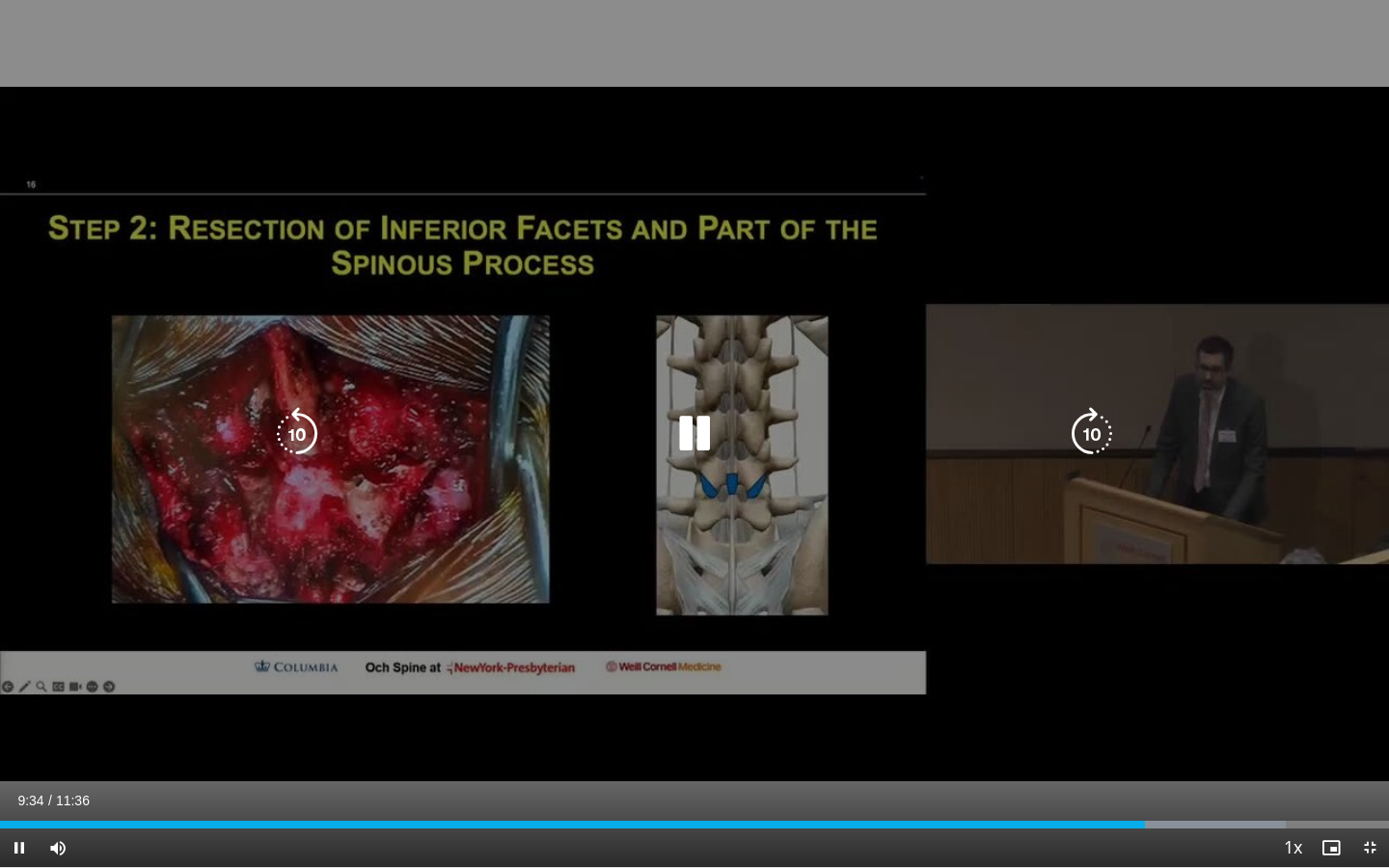 click at bounding box center (694, 434) 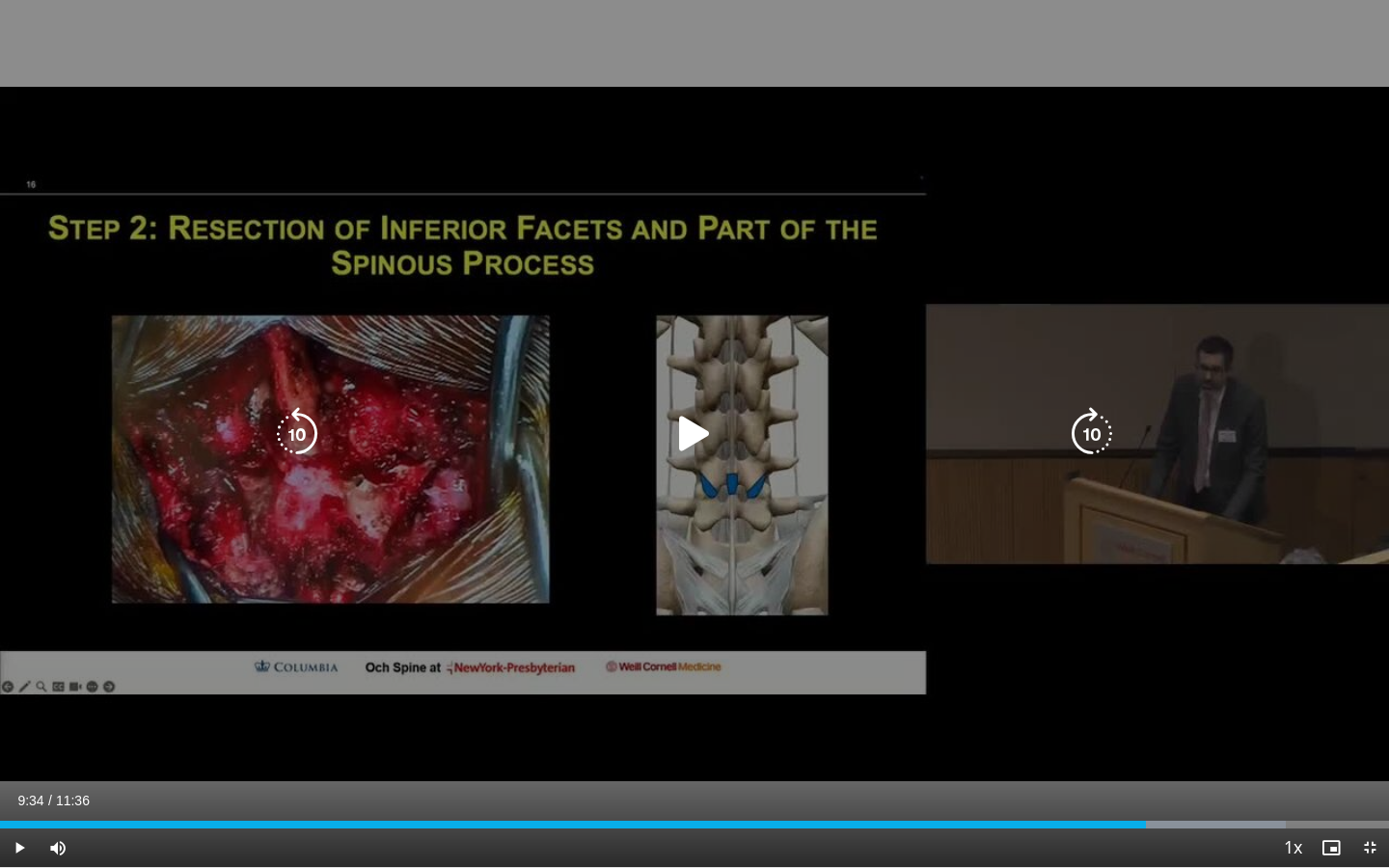 click at bounding box center [694, 434] 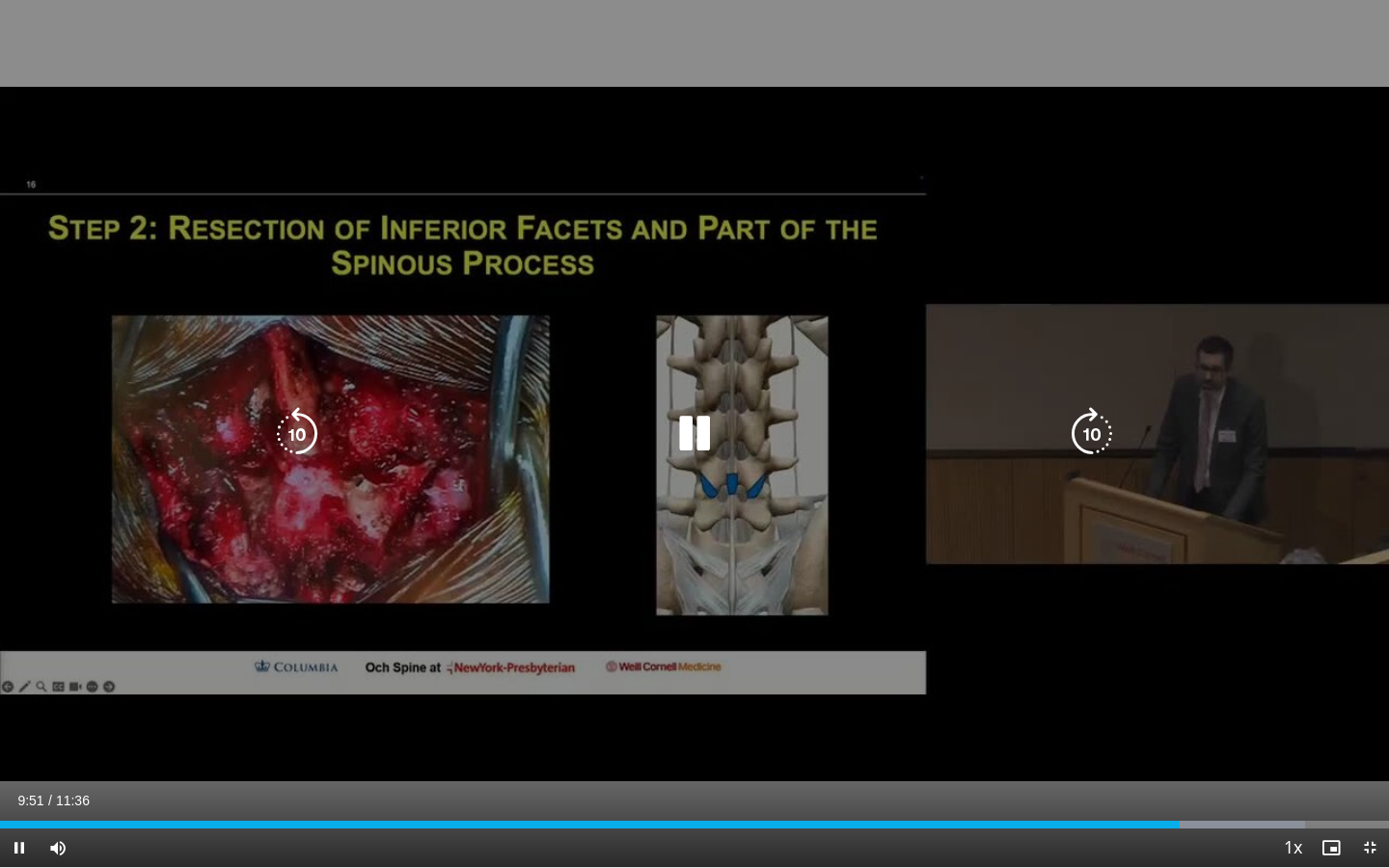 click at bounding box center (694, 434) 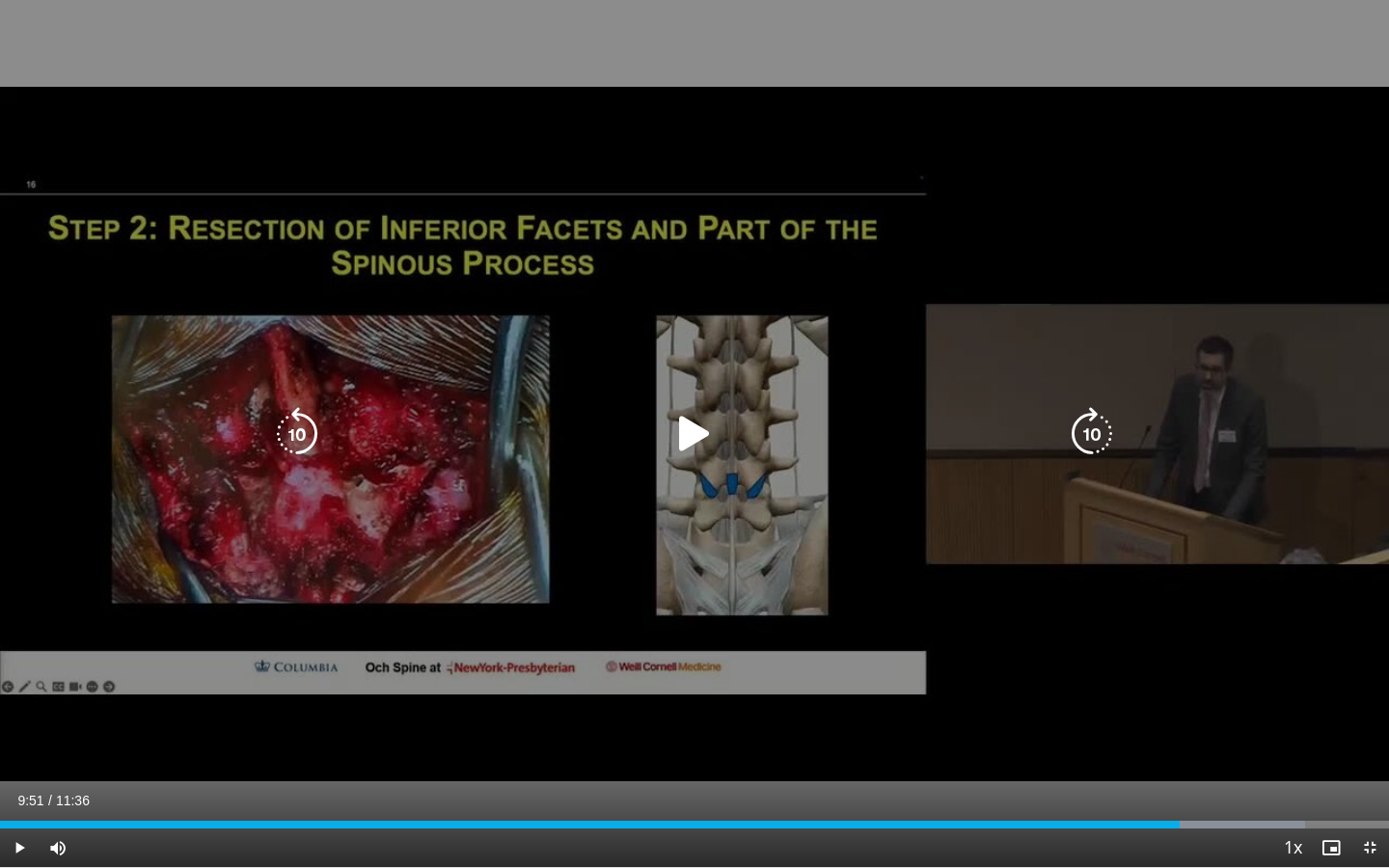 click at bounding box center (694, 434) 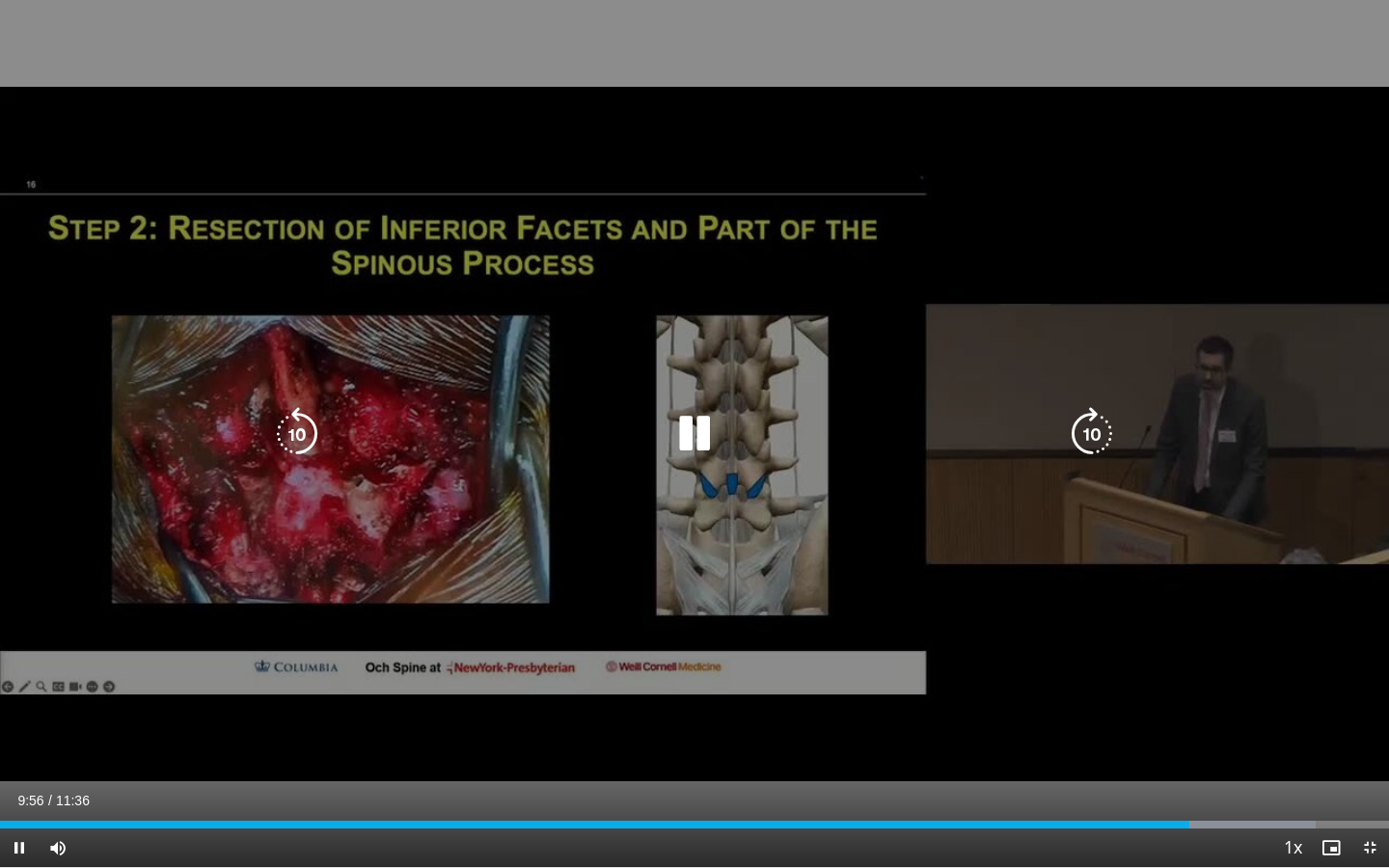 click at bounding box center [297, 434] 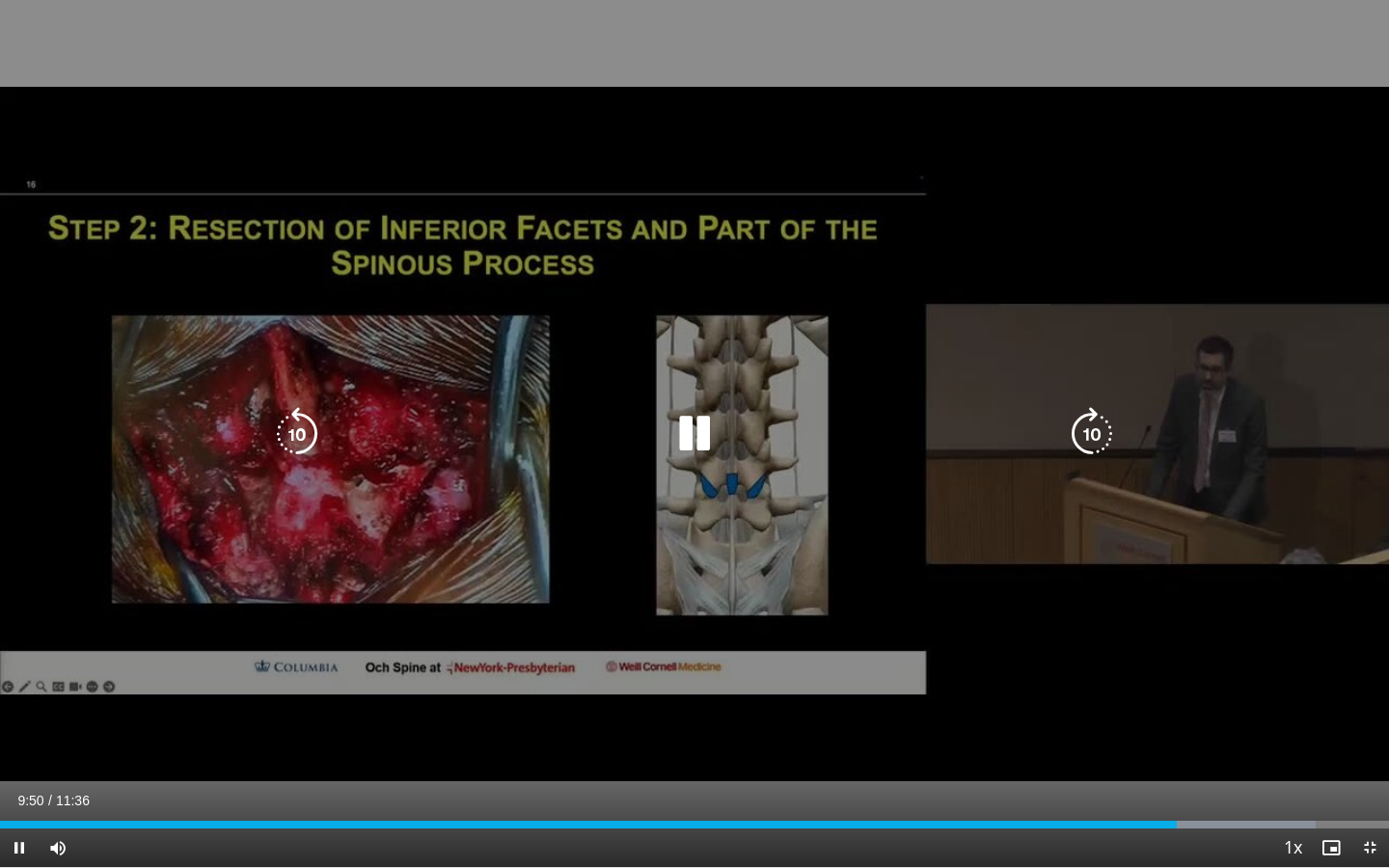 click at bounding box center [694, 434] 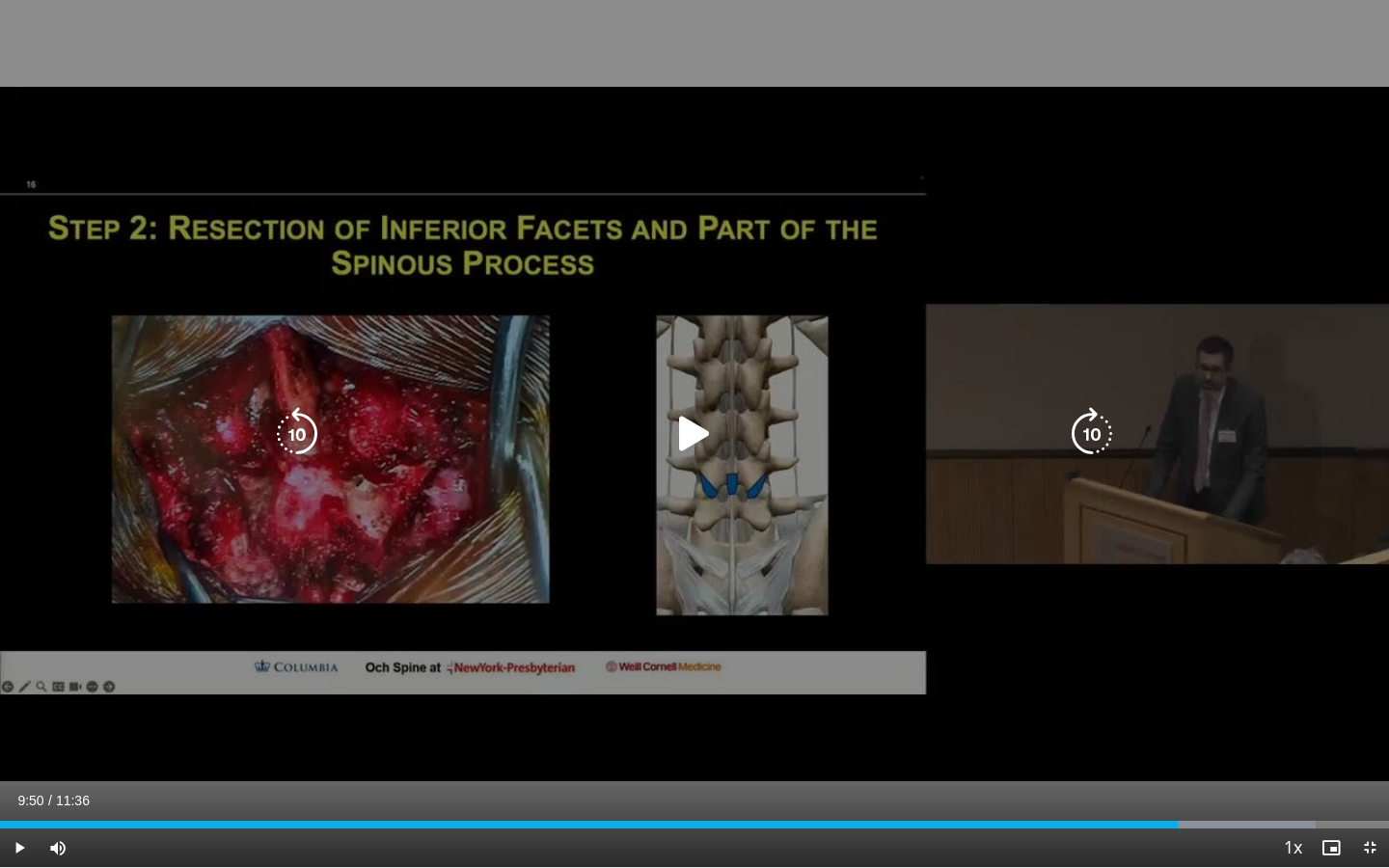 click at bounding box center (694, 434) 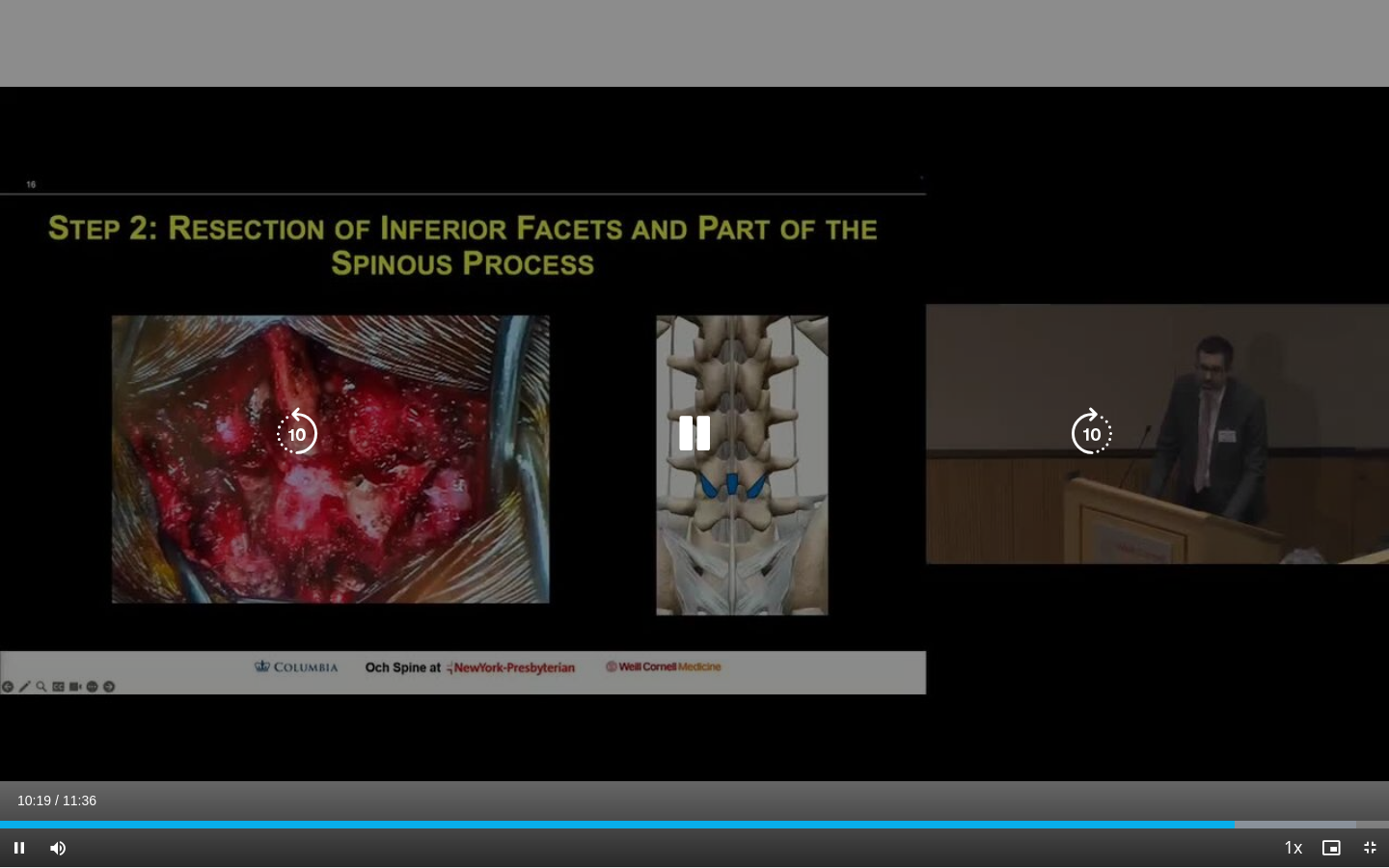 click at bounding box center (297, 434) 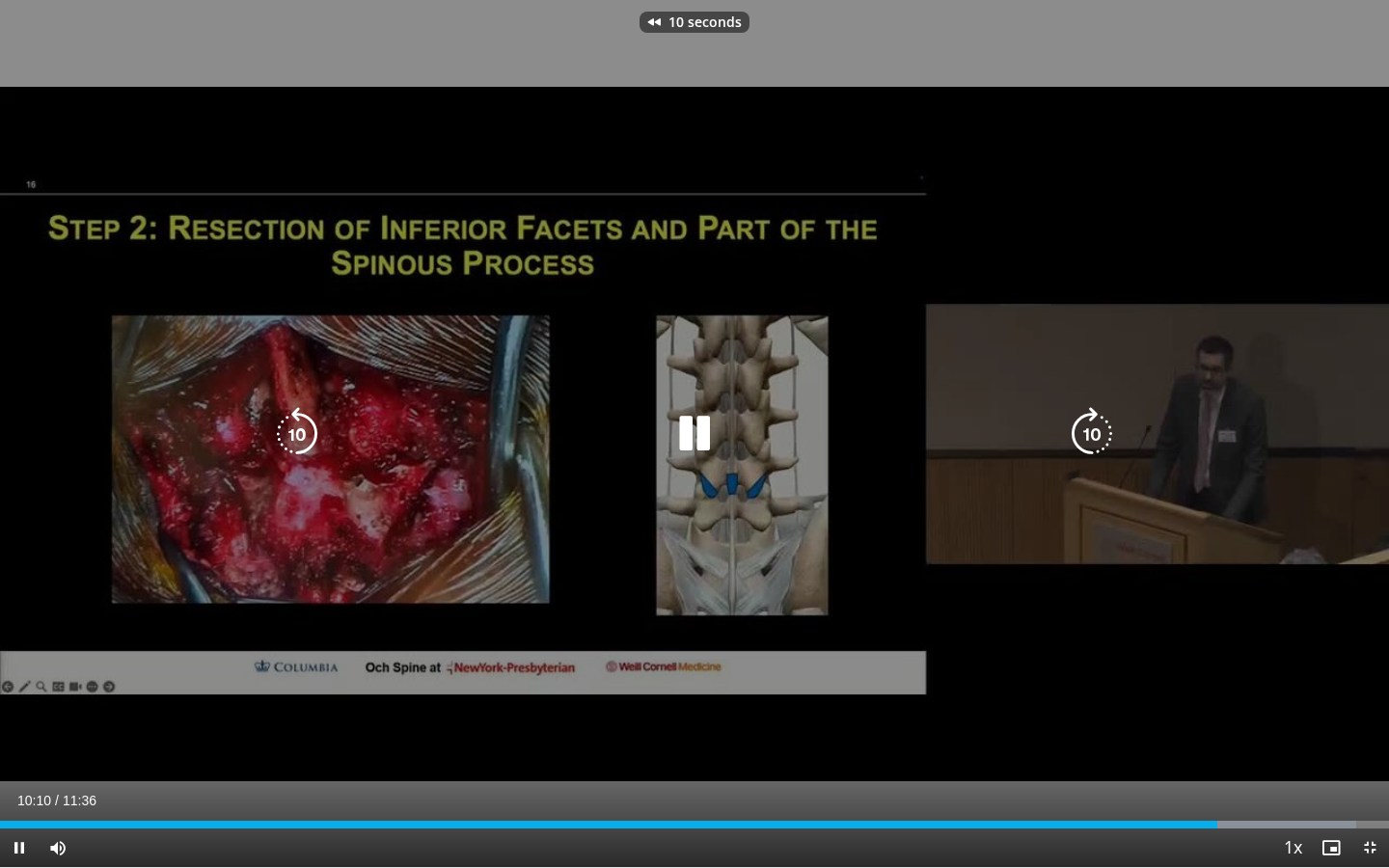click at bounding box center [694, 434] 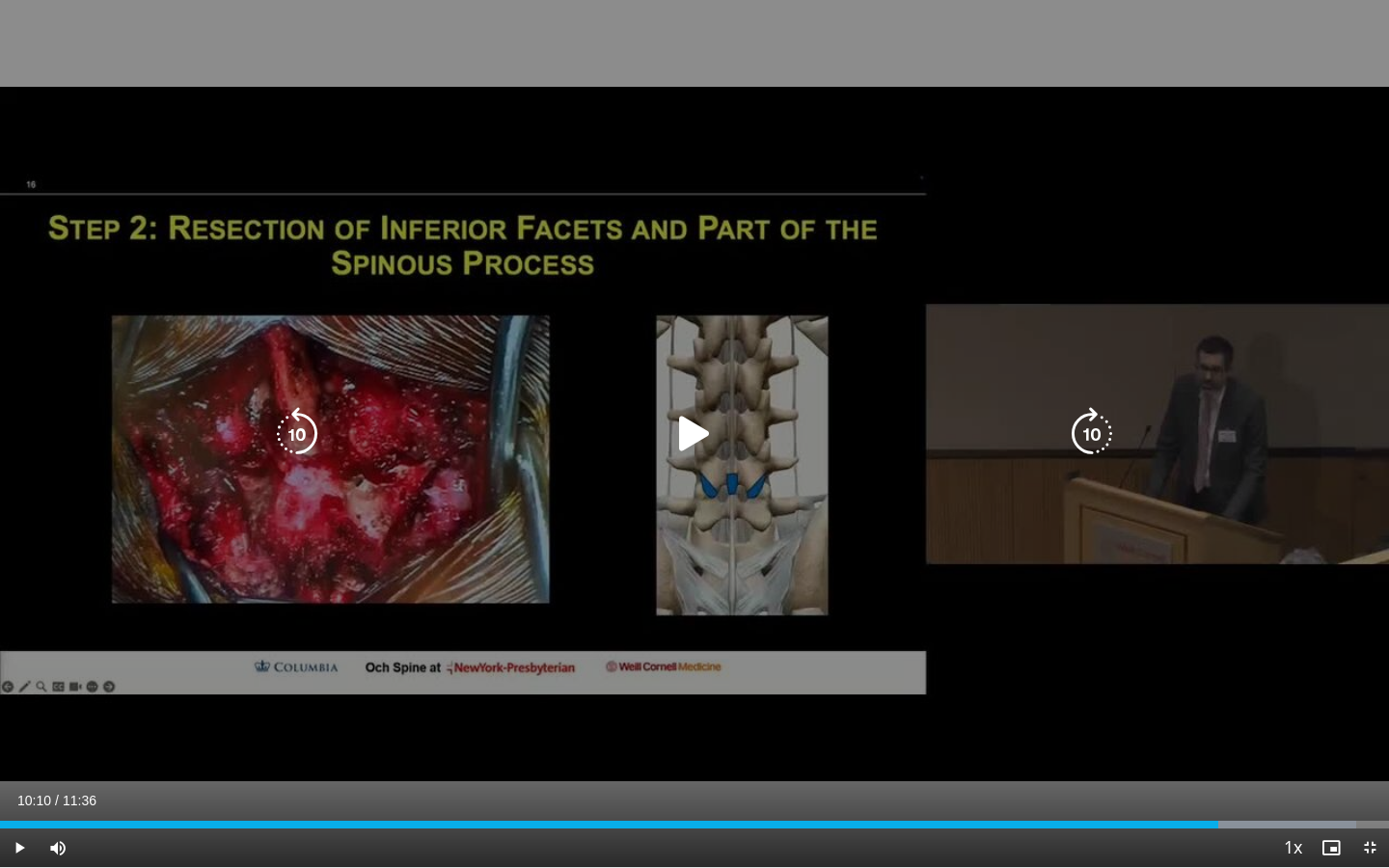 click at bounding box center [694, 434] 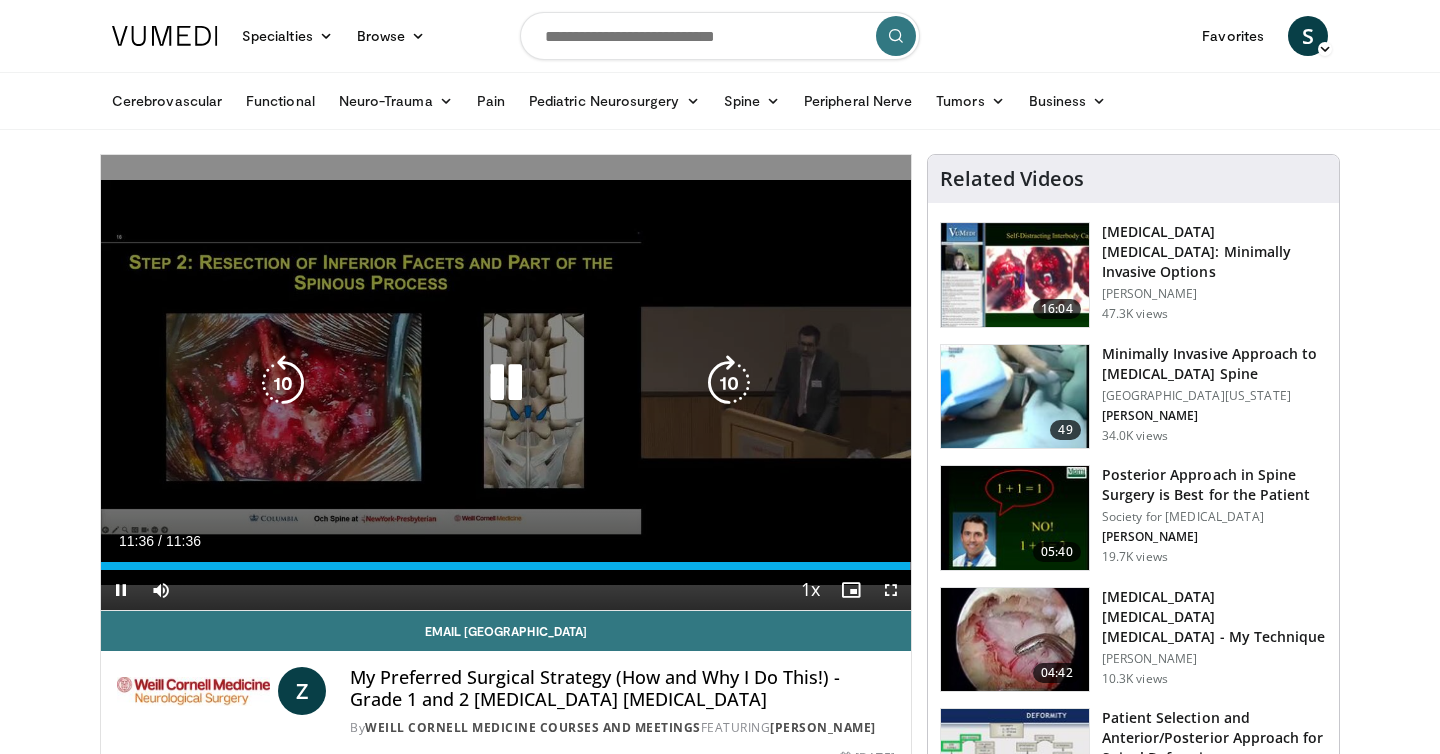 click on "10 seconds
Tap to unmute" at bounding box center [506, 382] 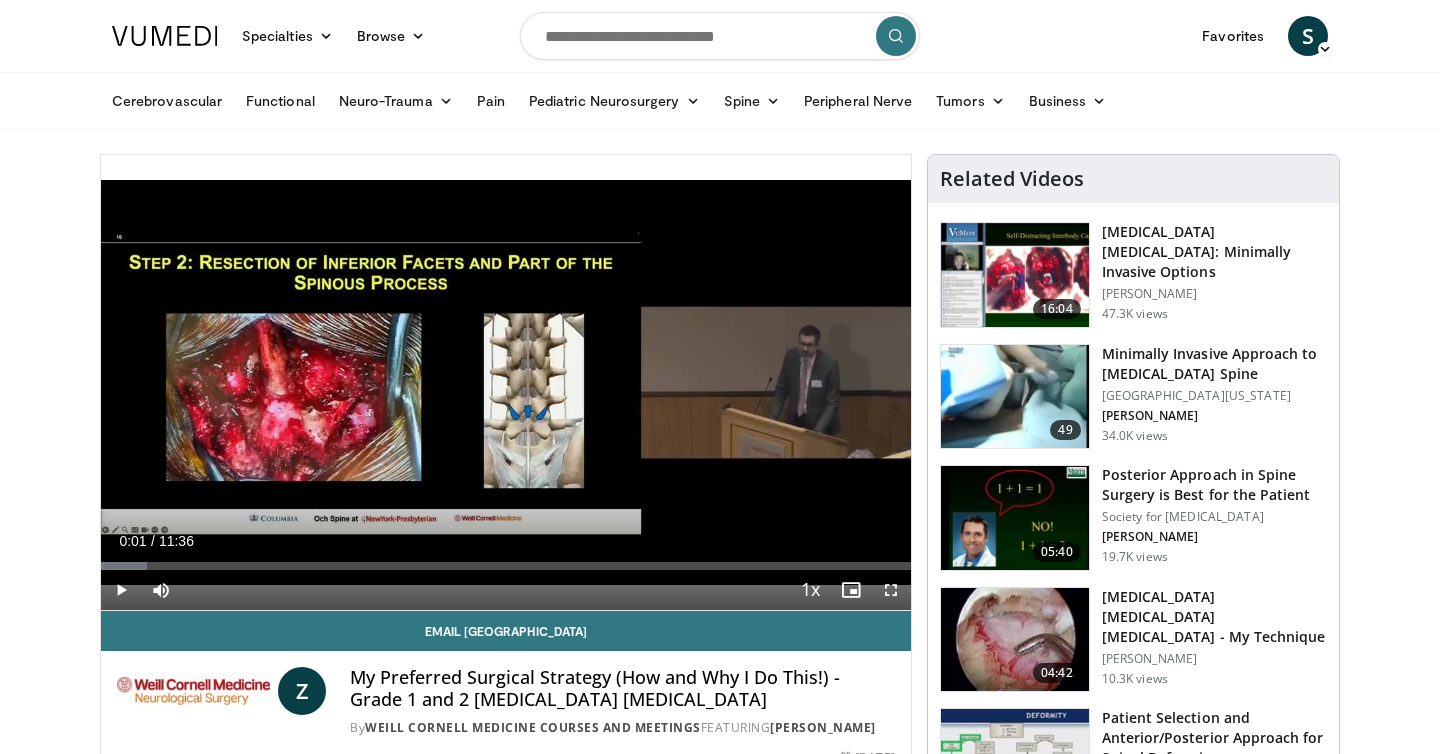 drag, startPoint x: 497, startPoint y: 378, endPoint x: 563, endPoint y: 447, distance: 95.48299 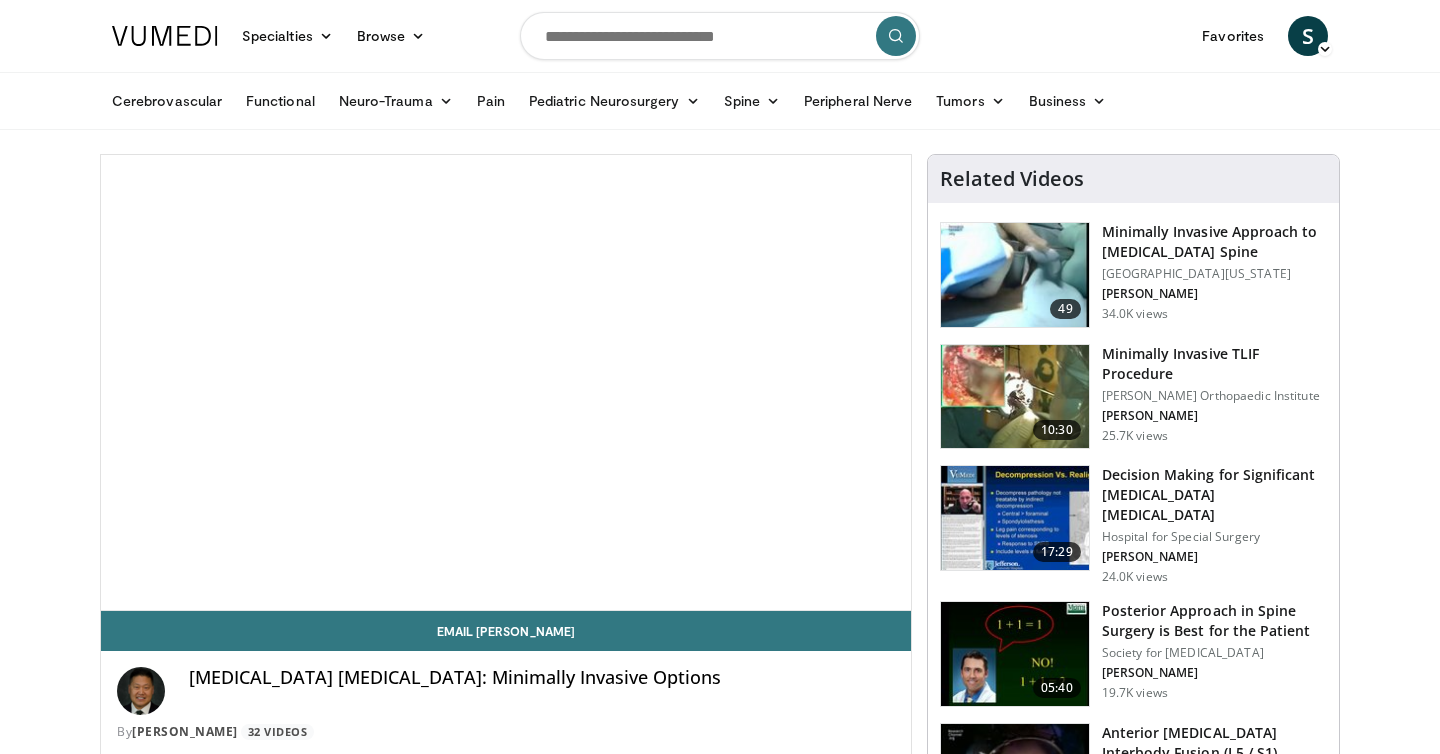 scroll, scrollTop: 0, scrollLeft: 0, axis: both 